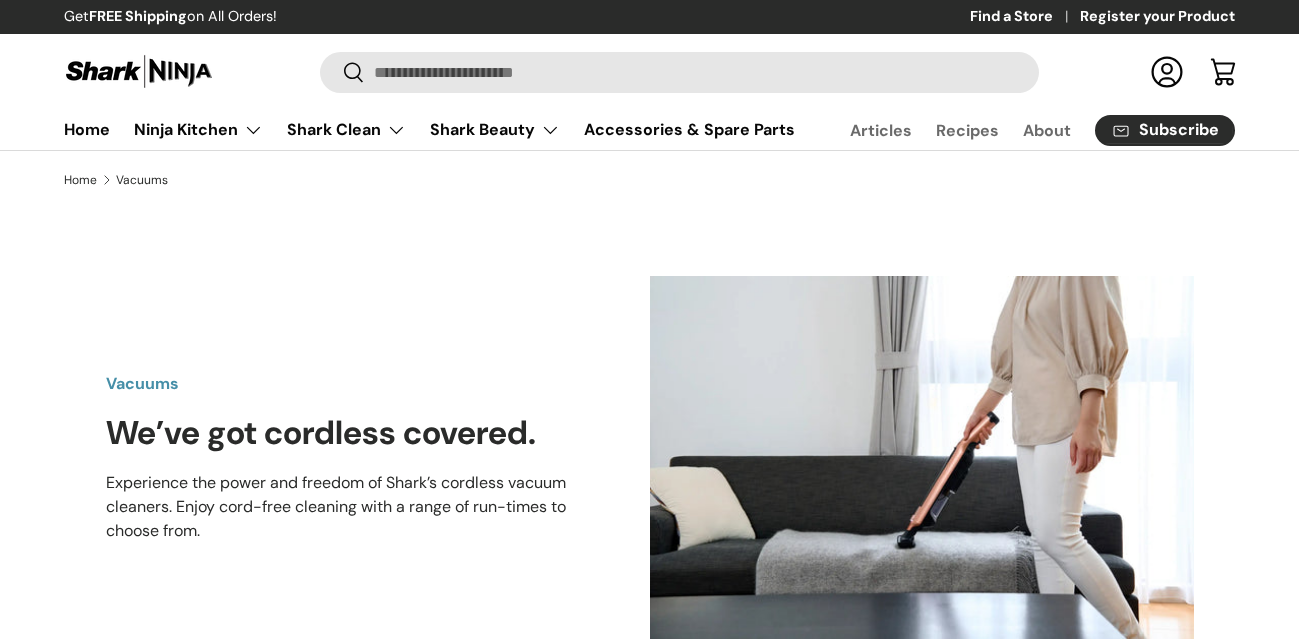 scroll, scrollTop: 0, scrollLeft: 0, axis: both 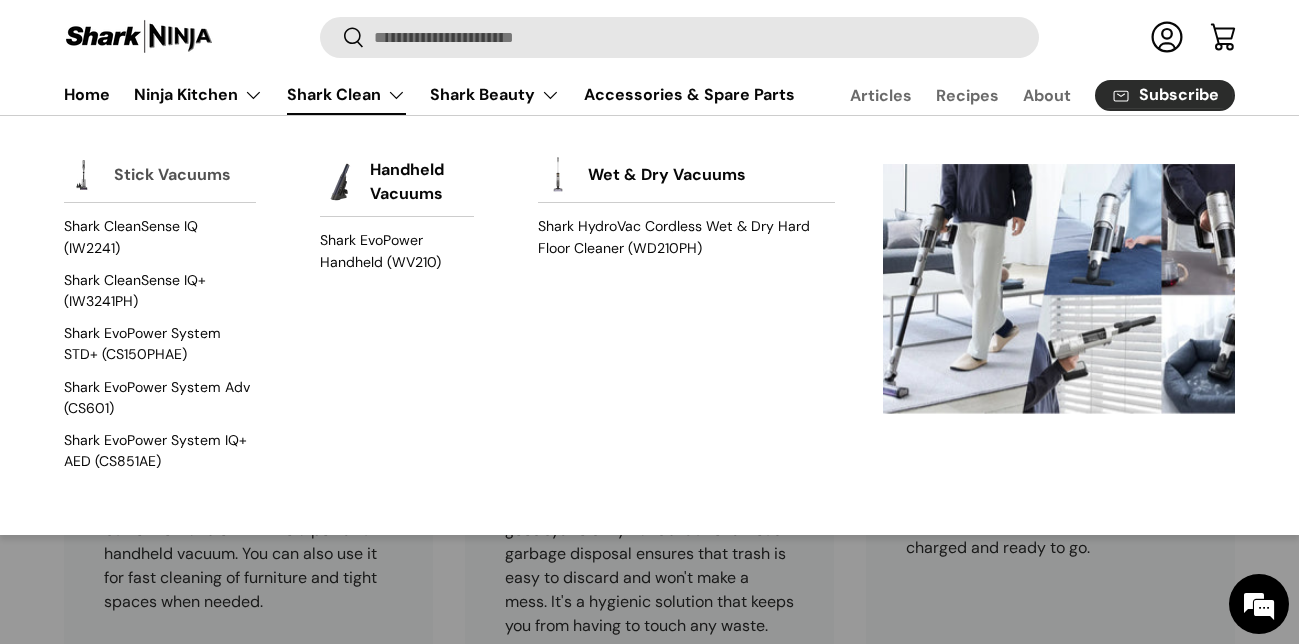 click on "Stick Vacuums" at bounding box center (172, 175) 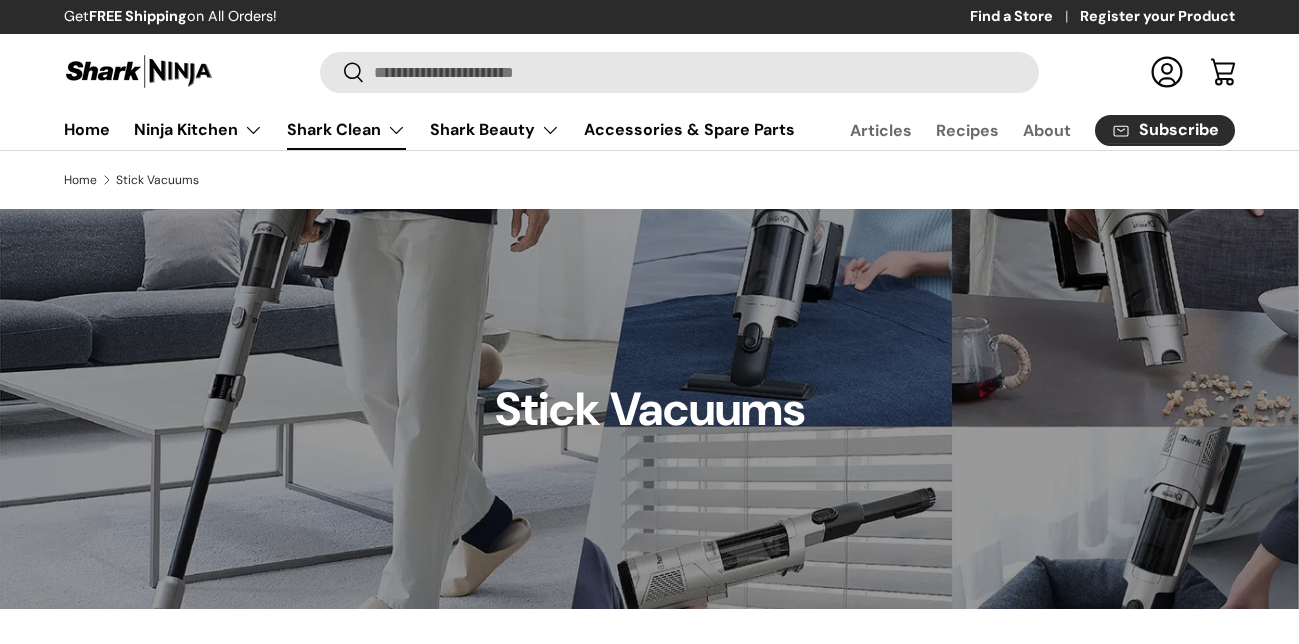 scroll, scrollTop: 0, scrollLeft: 0, axis: both 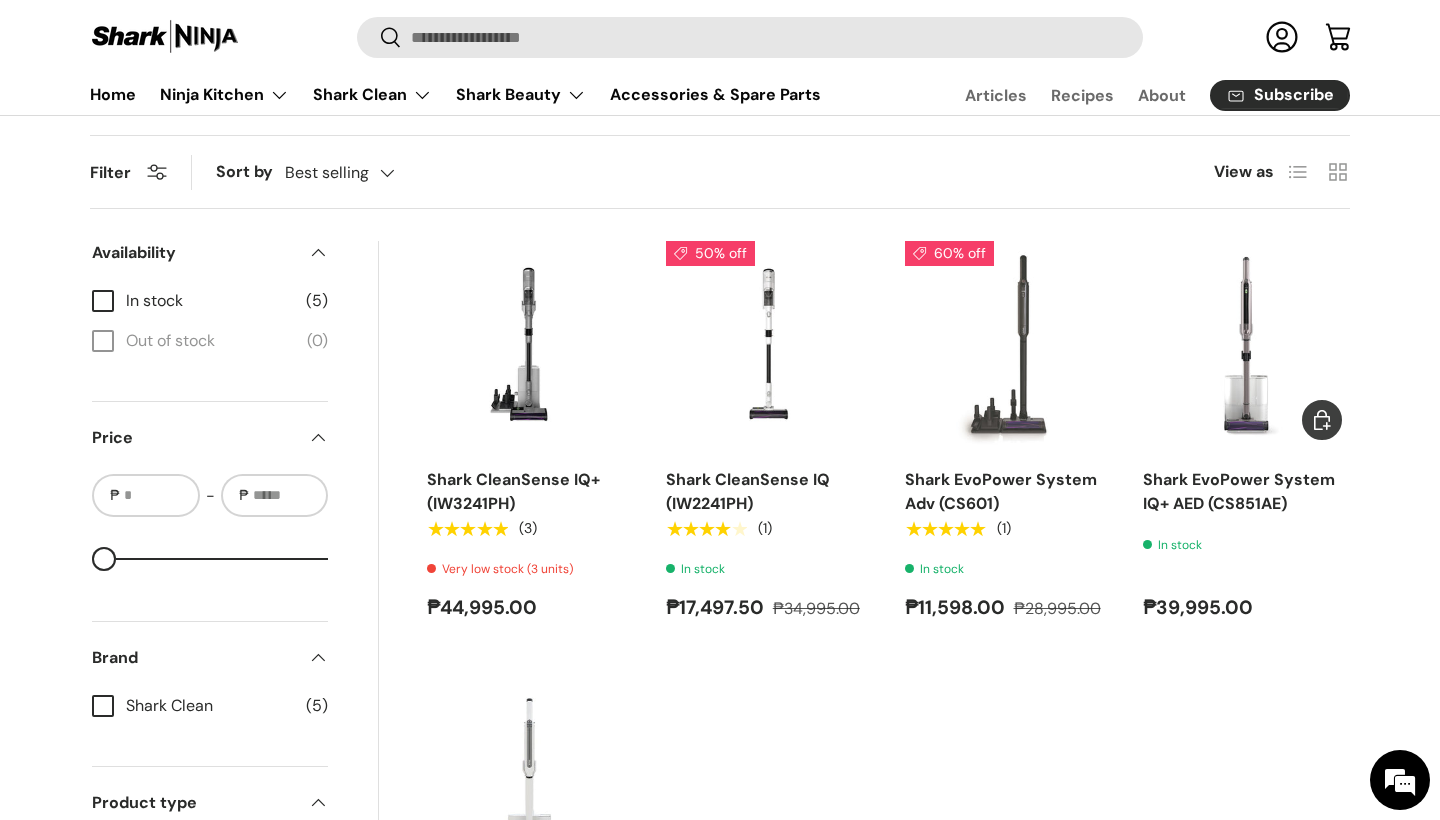 click at bounding box center [0, 0] 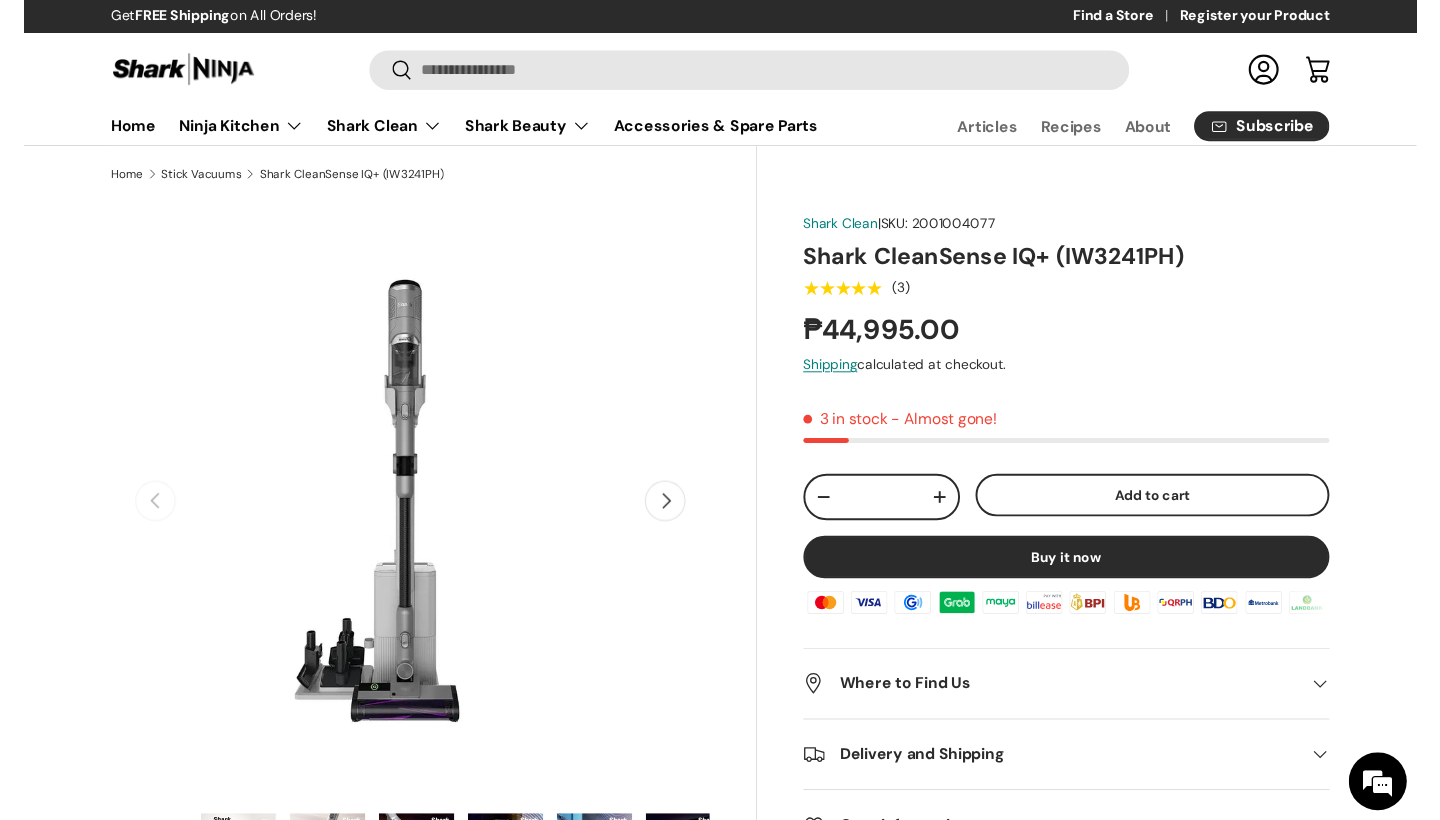scroll, scrollTop: 0, scrollLeft: 0, axis: both 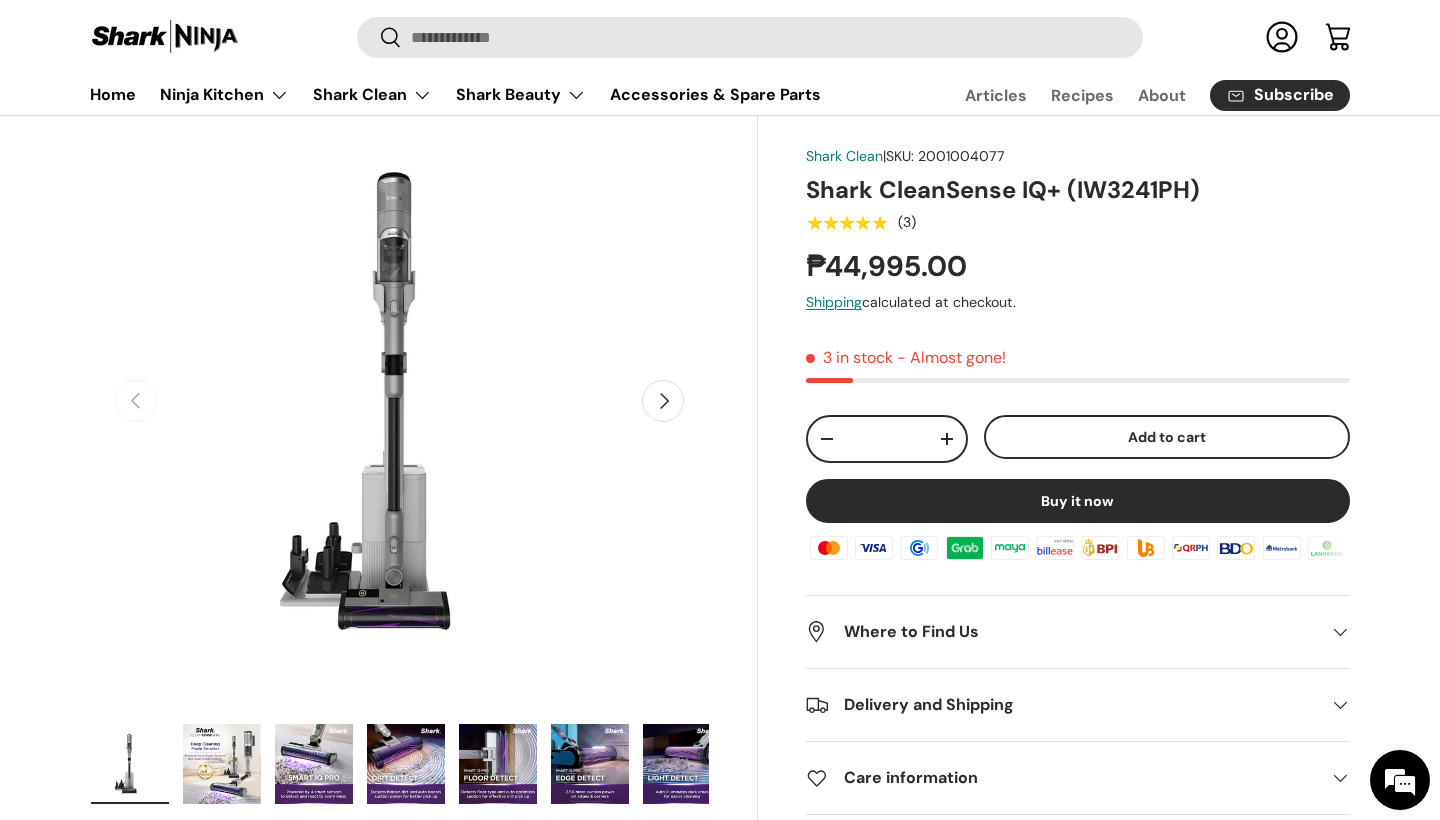 click on "Next" at bounding box center [663, 401] 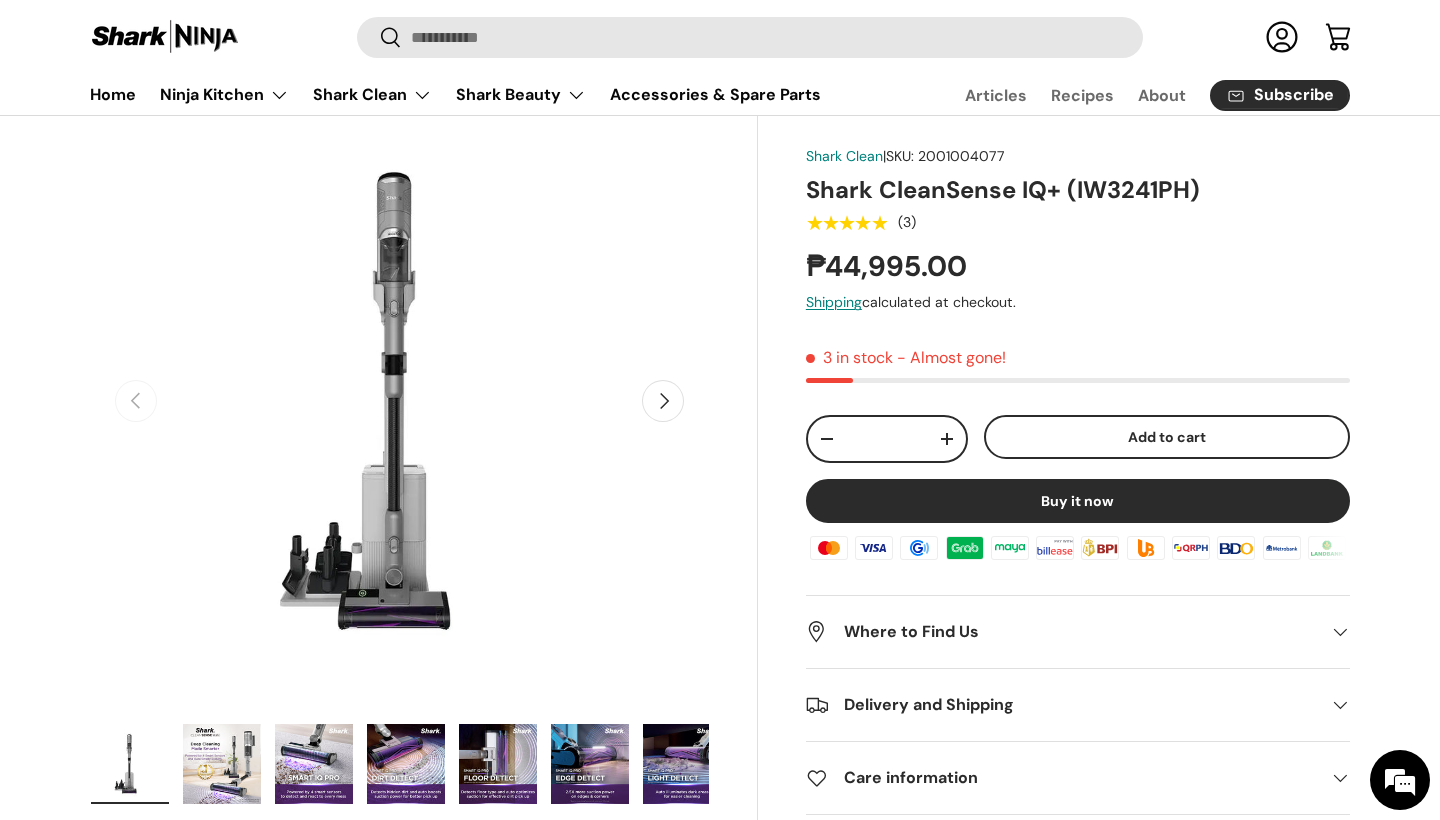 scroll, scrollTop: 0, scrollLeft: 629, axis: horizontal 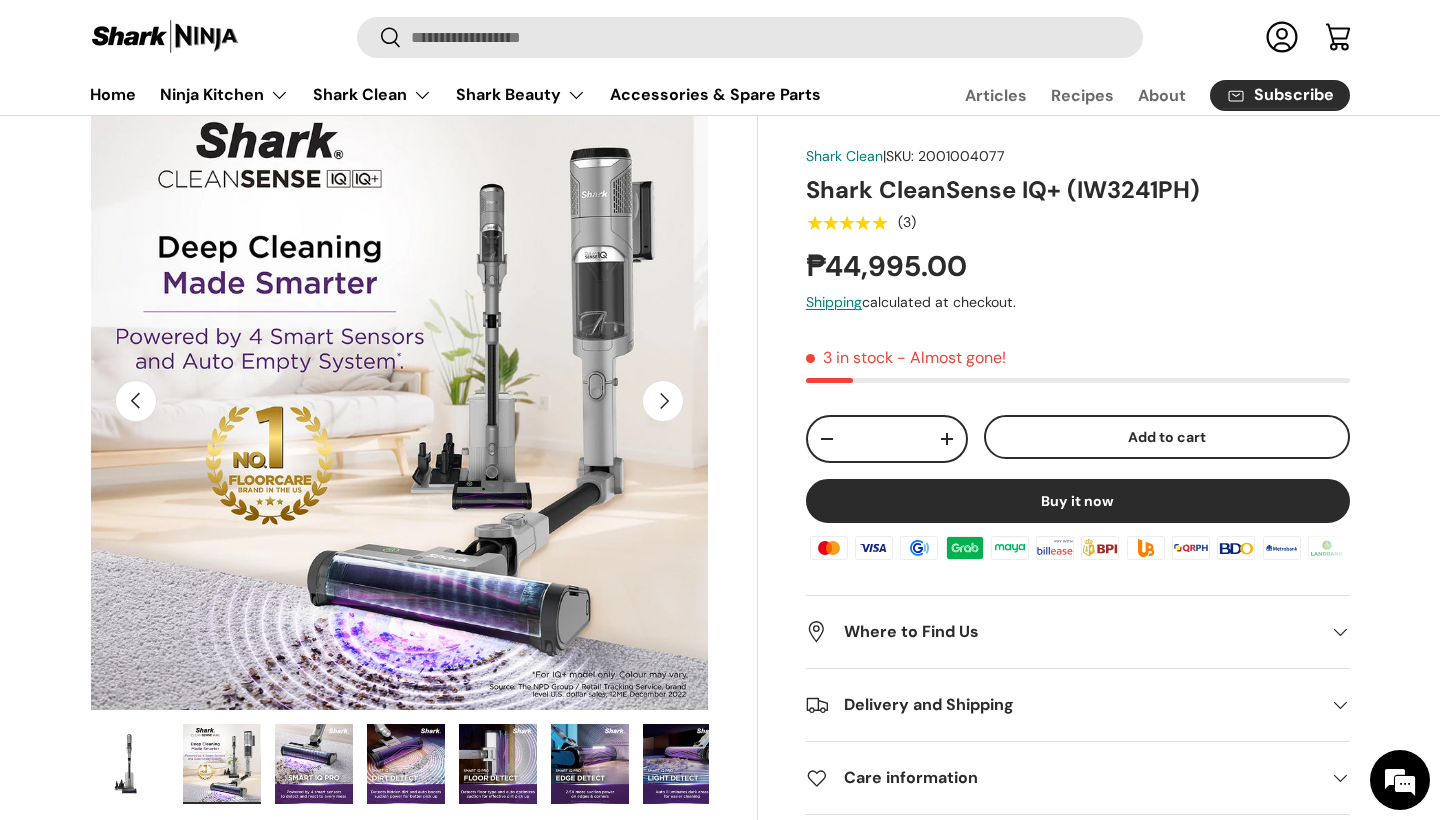 click on "Next" at bounding box center [663, 401] 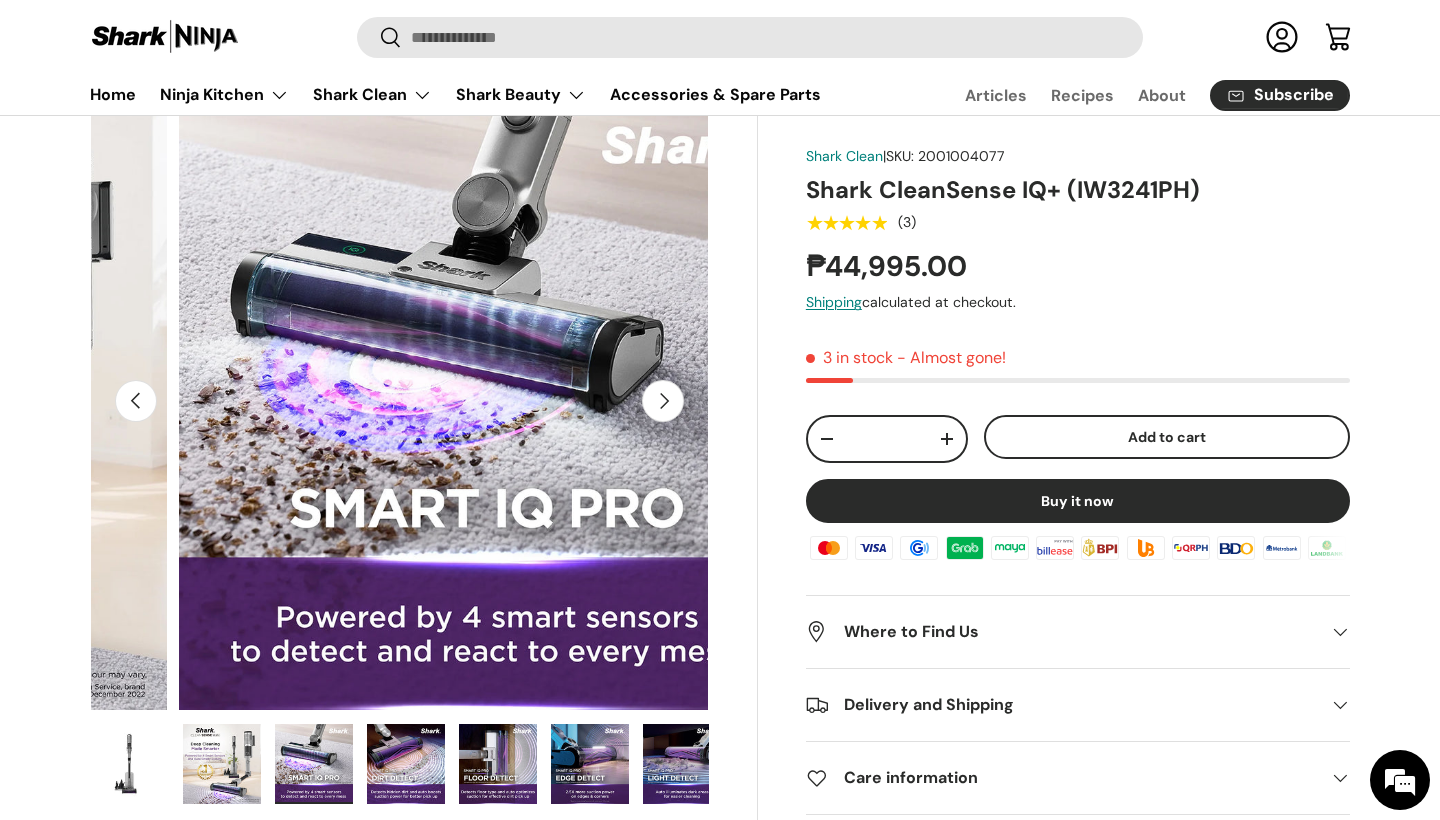 scroll, scrollTop: 0, scrollLeft: 1258, axis: horizontal 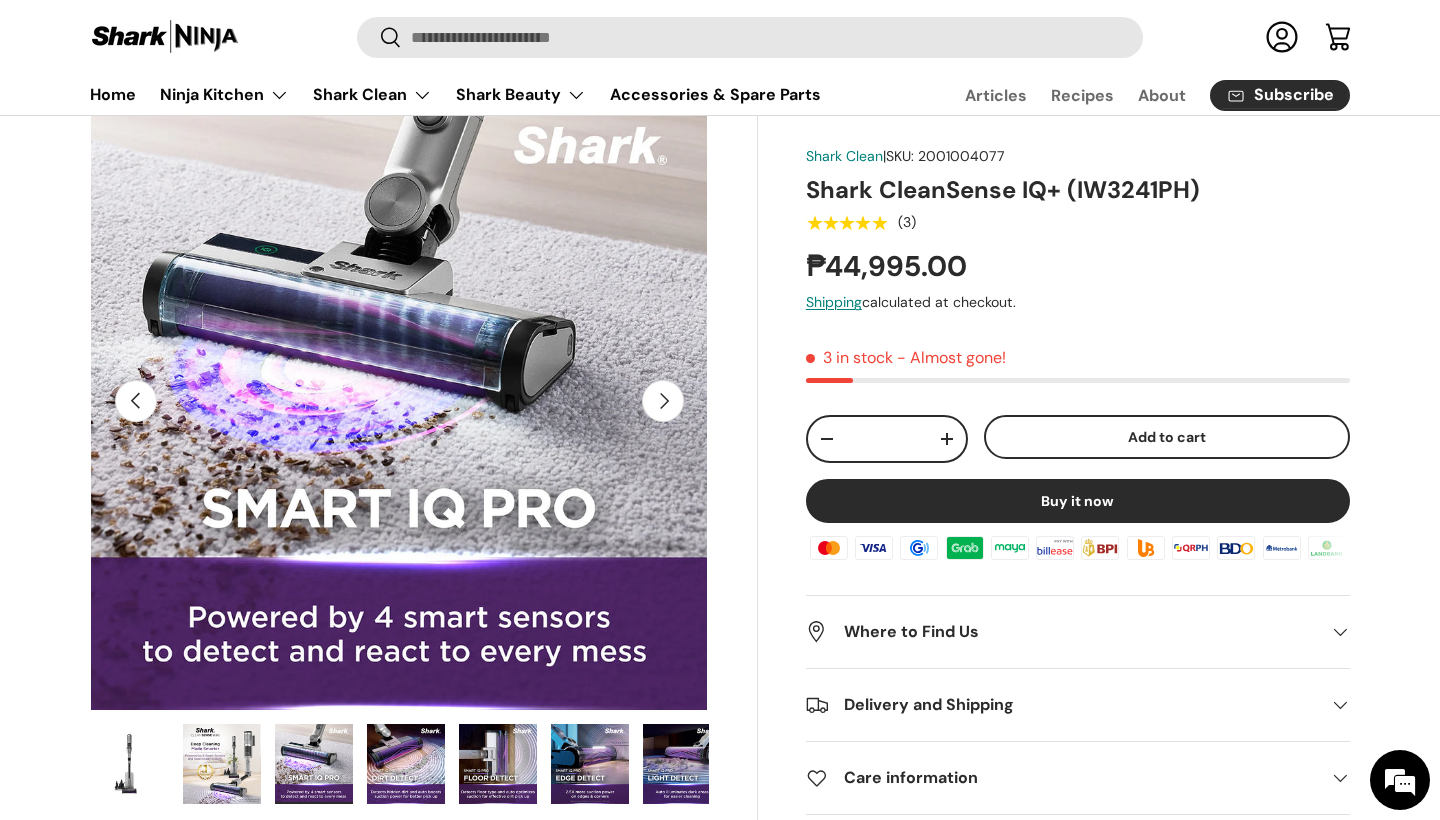 click on "Next" at bounding box center (663, 401) 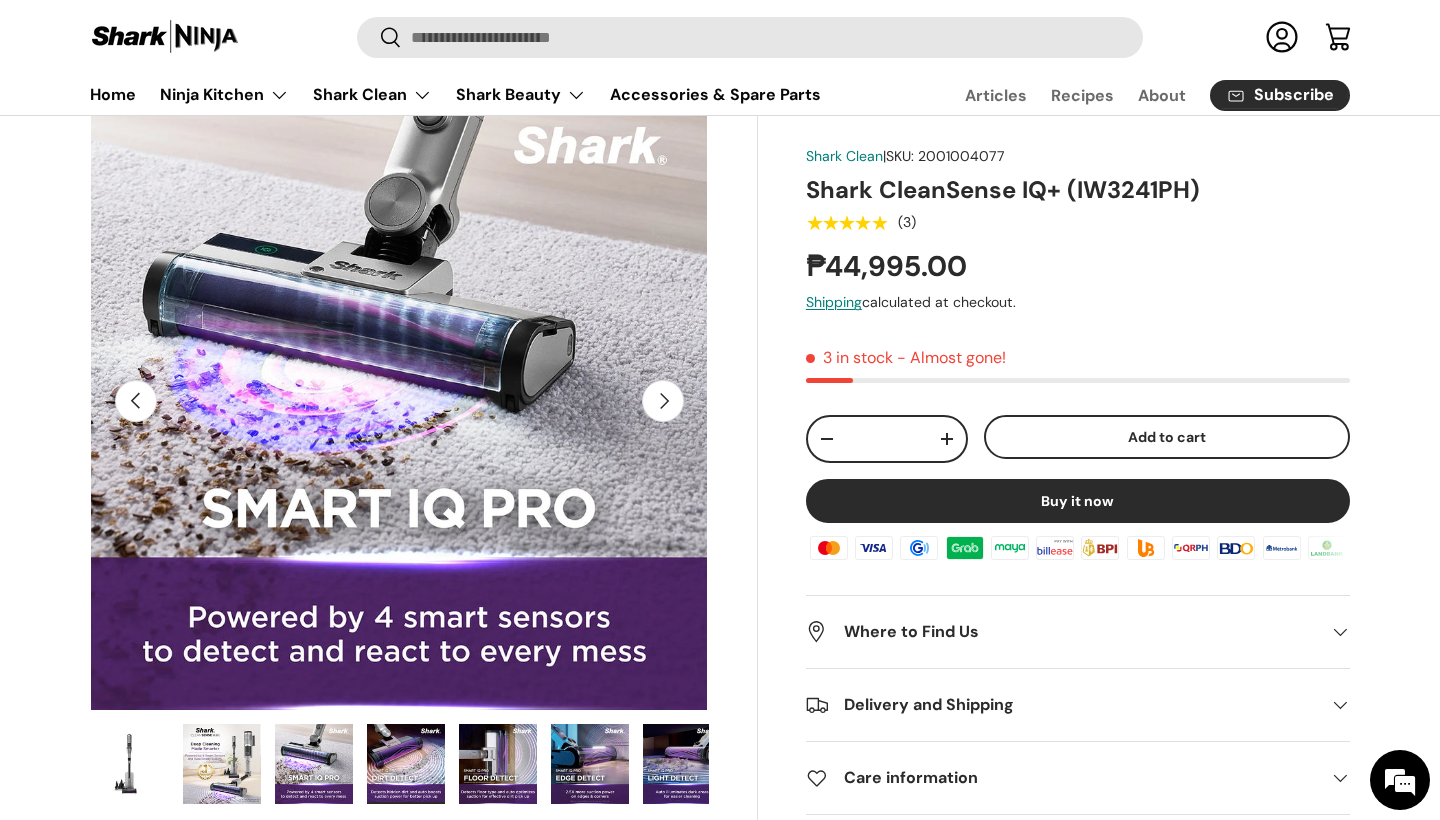 scroll, scrollTop: 0, scrollLeft: 1886, axis: horizontal 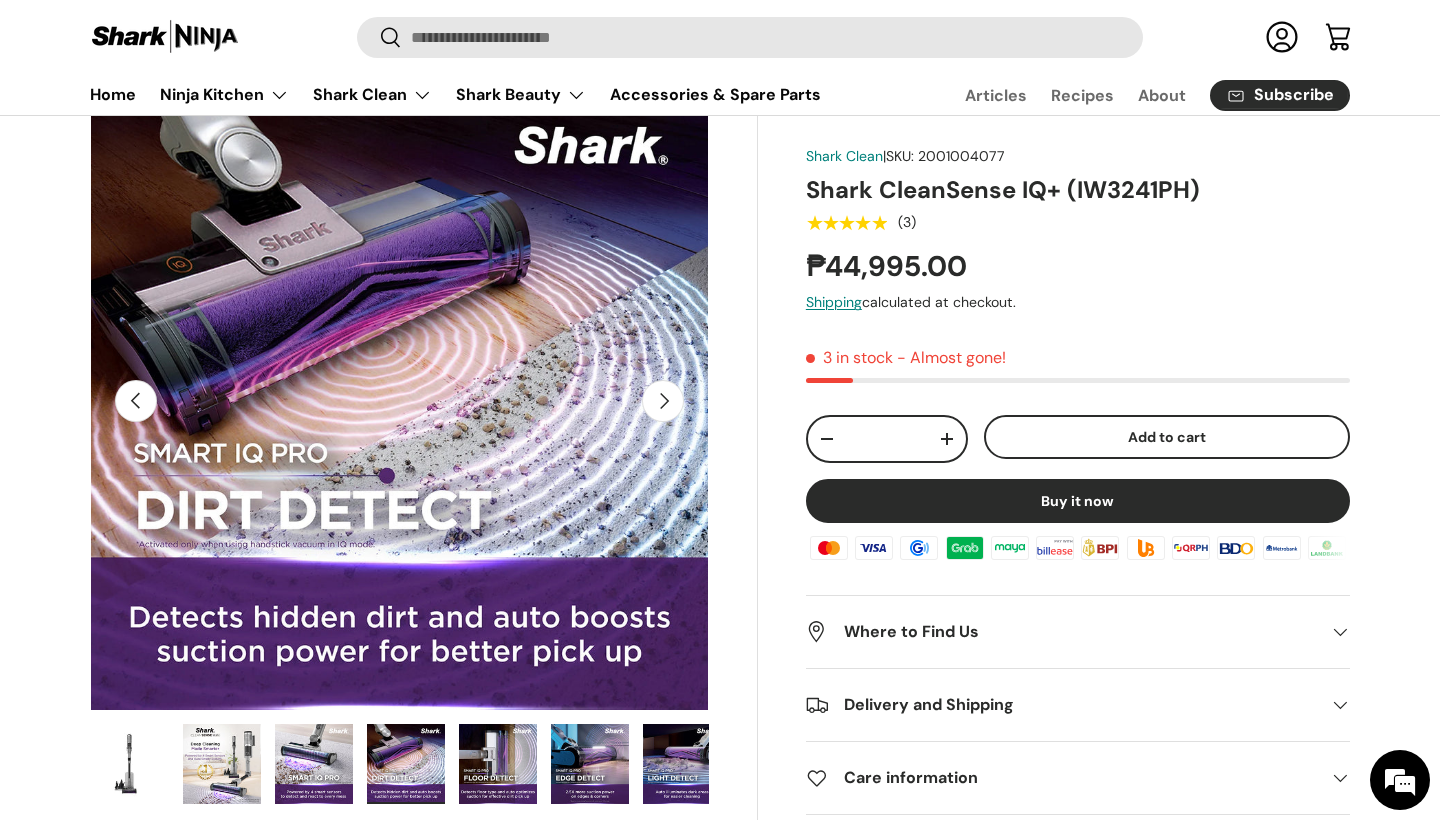 click on "Next" at bounding box center [663, 401] 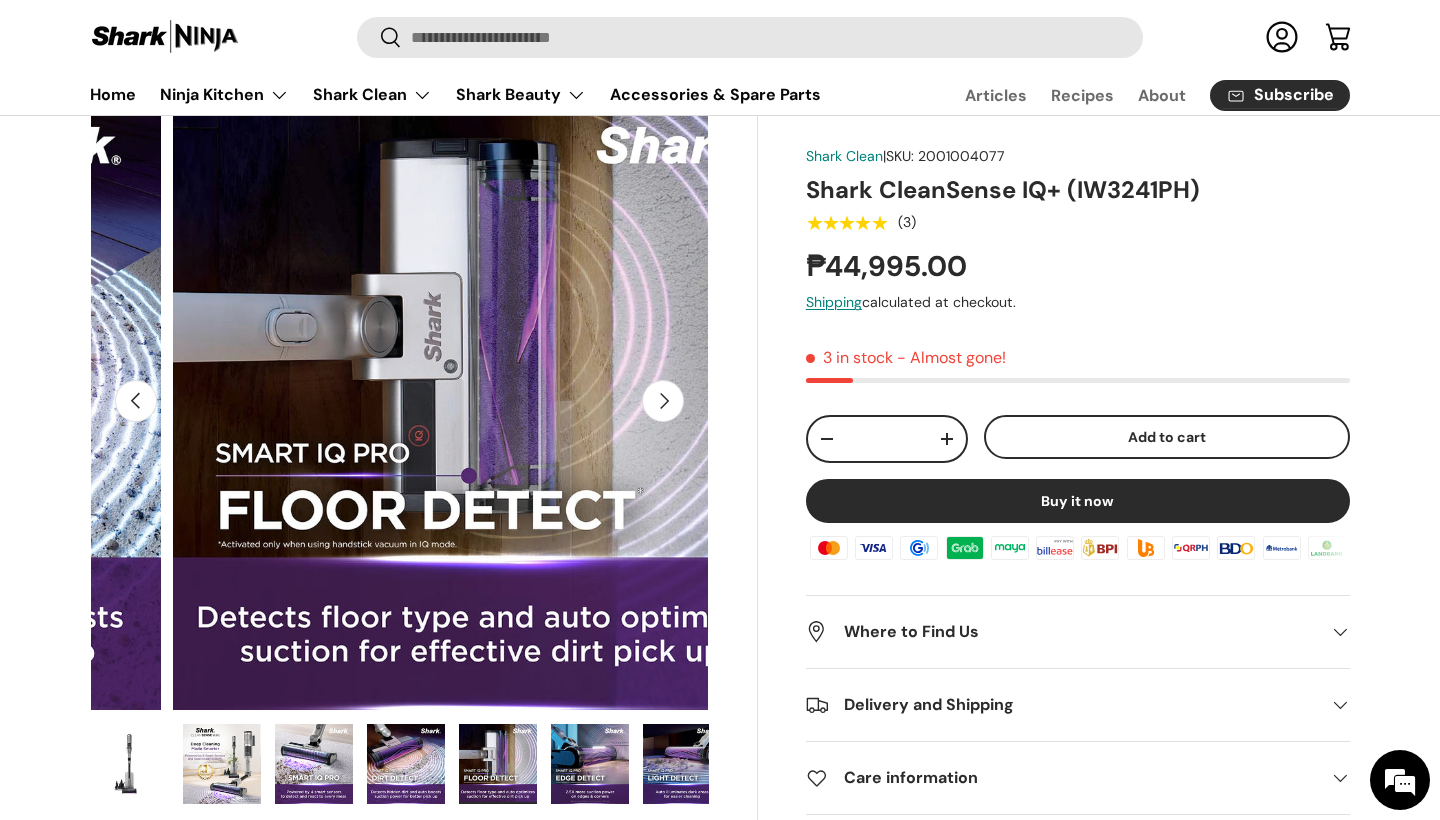 scroll, scrollTop: 0, scrollLeft: 2515, axis: horizontal 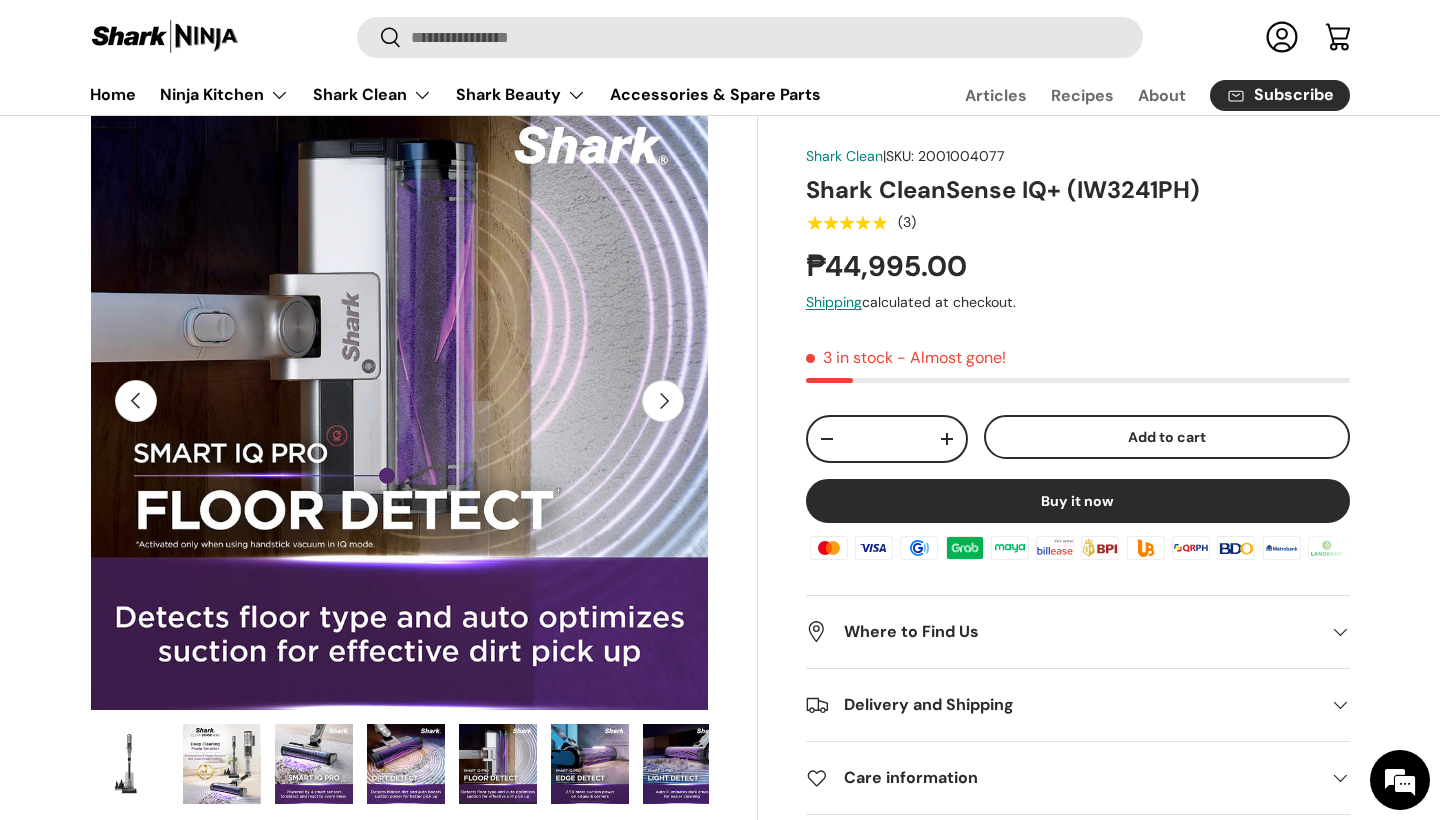 click on "Next" at bounding box center [663, 401] 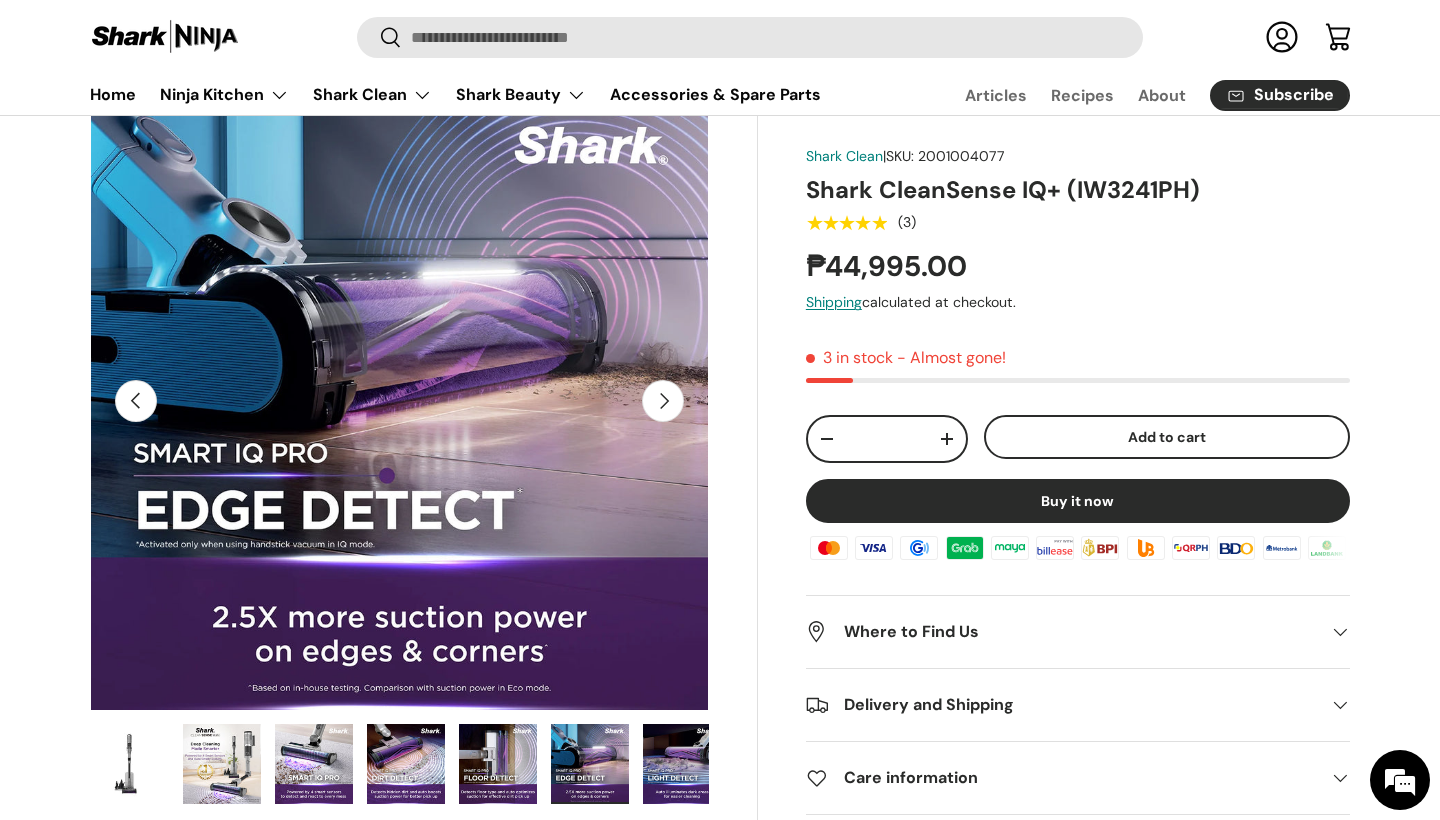 click on "Next" at bounding box center [663, 401] 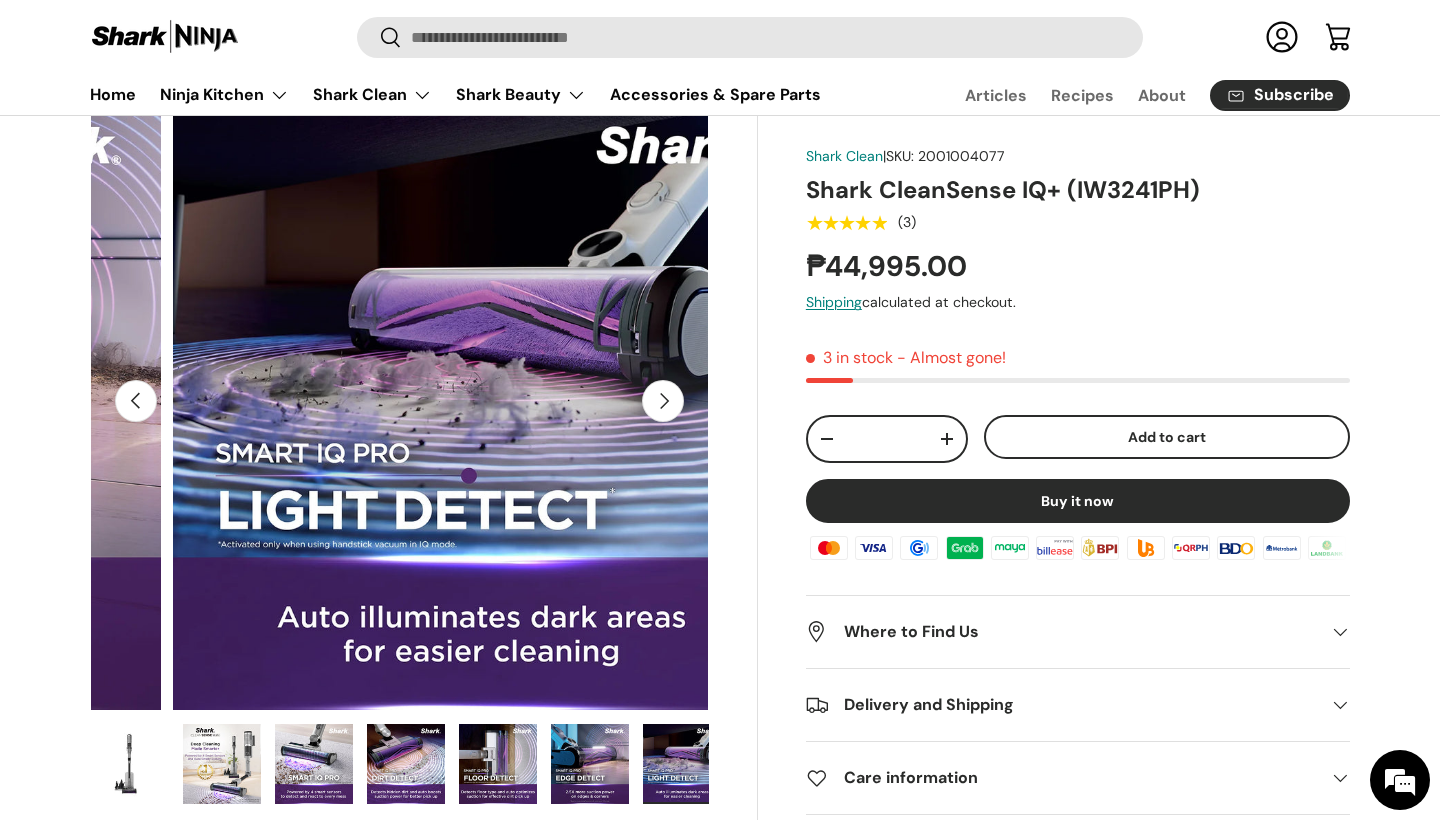scroll, scrollTop: 0, scrollLeft: 410, axis: horizontal 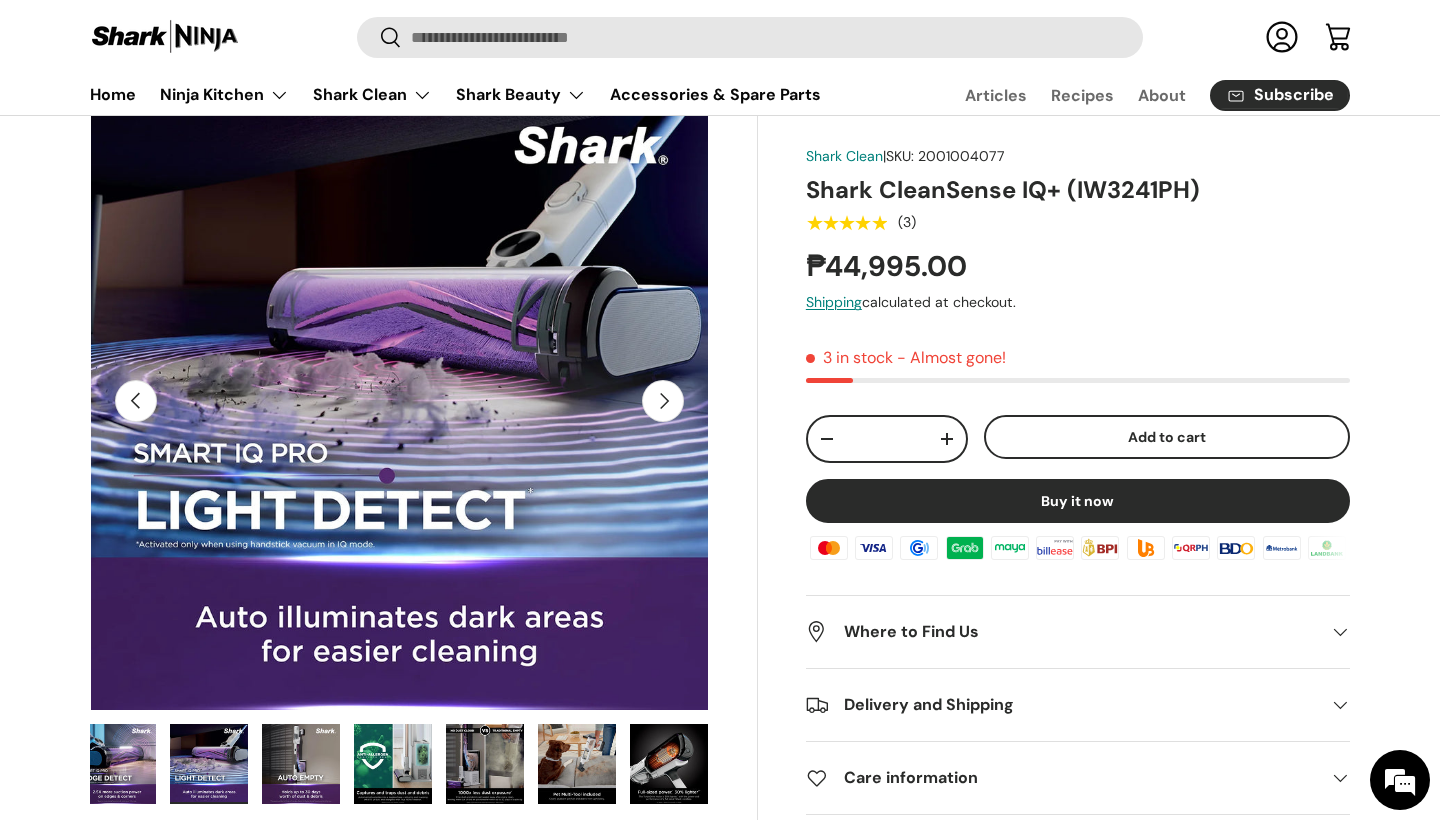 click on "Next" at bounding box center (663, 401) 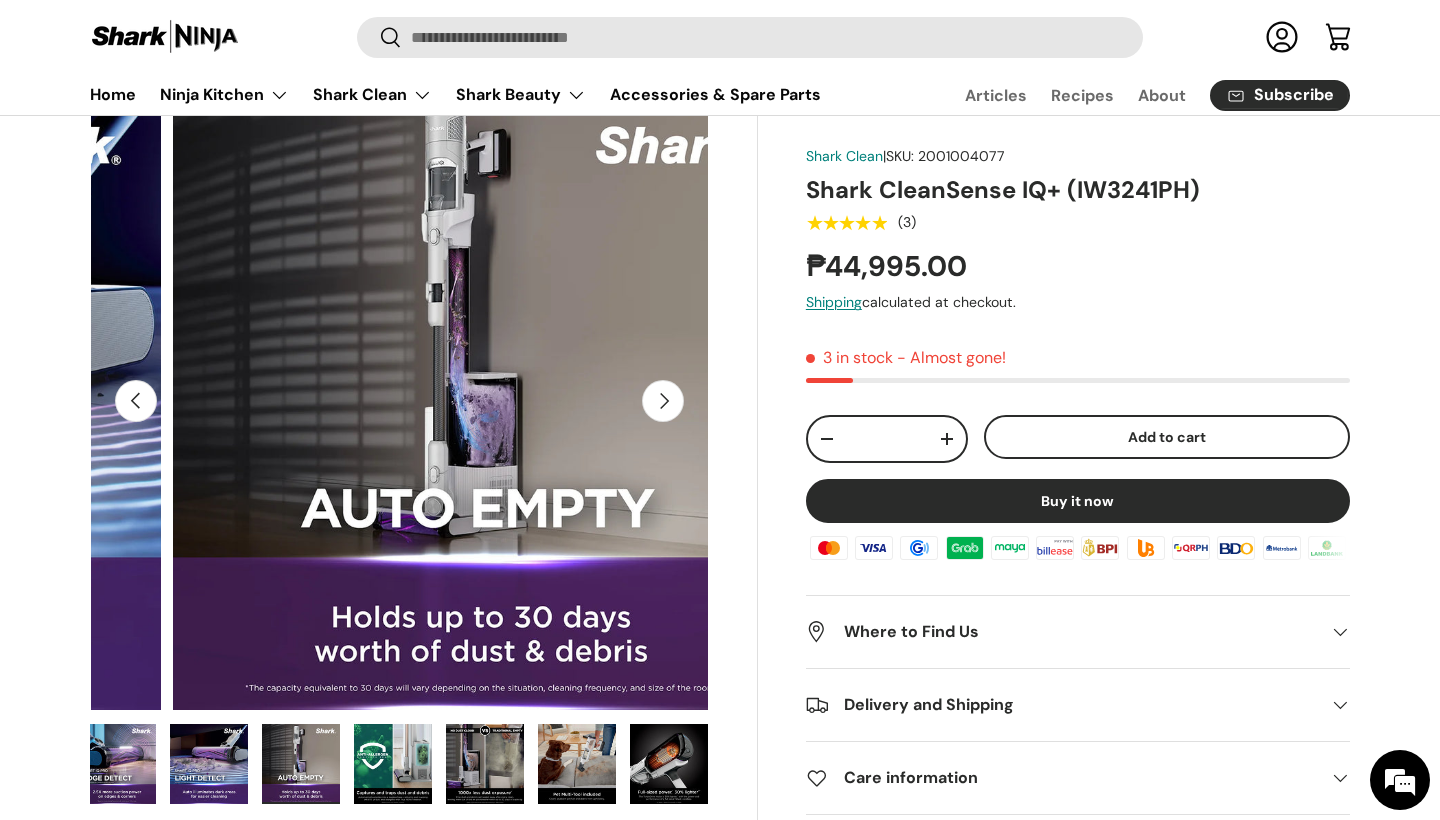 scroll, scrollTop: 0, scrollLeft: 4402, axis: horizontal 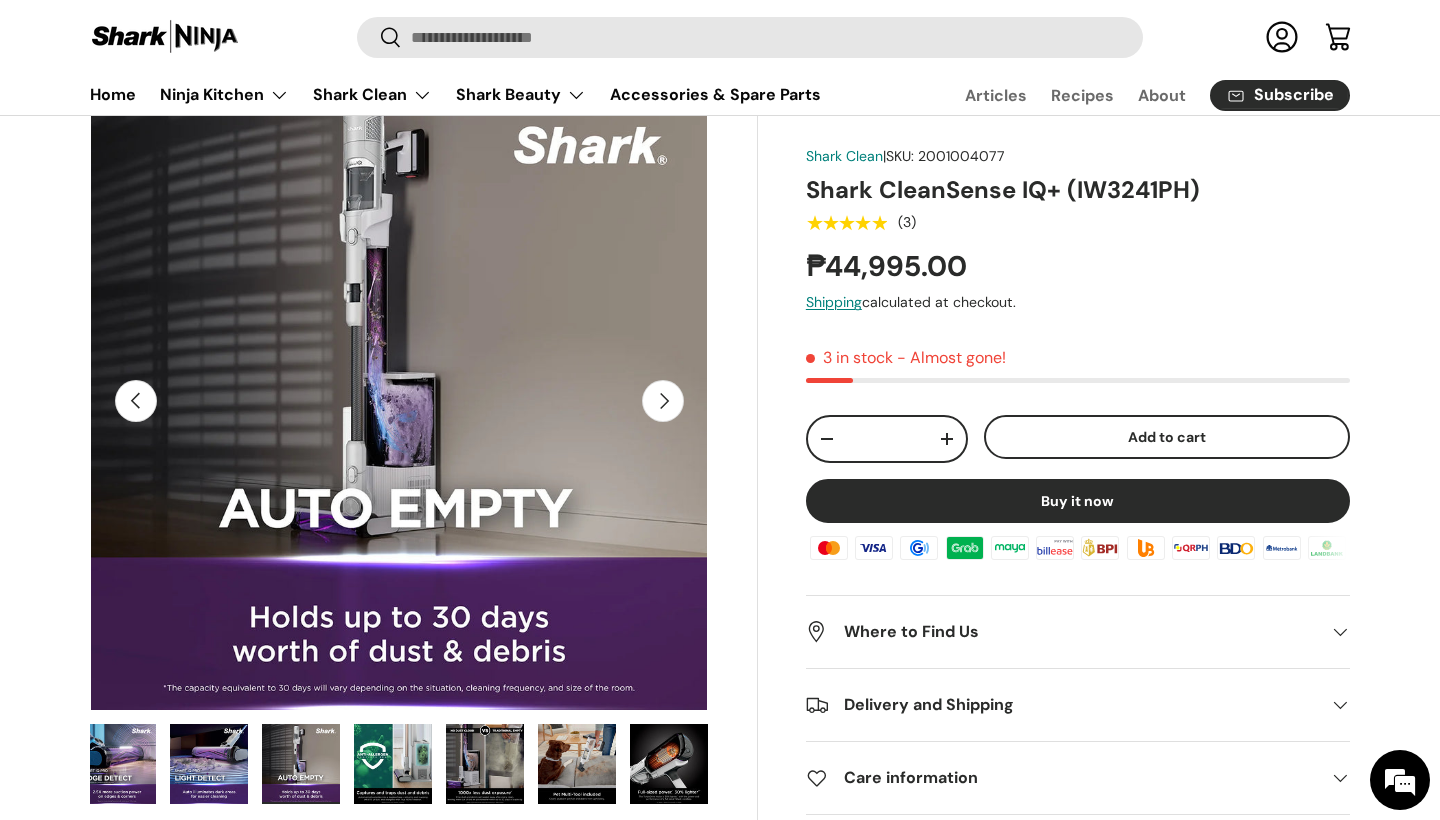click on "Next" at bounding box center [663, 401] 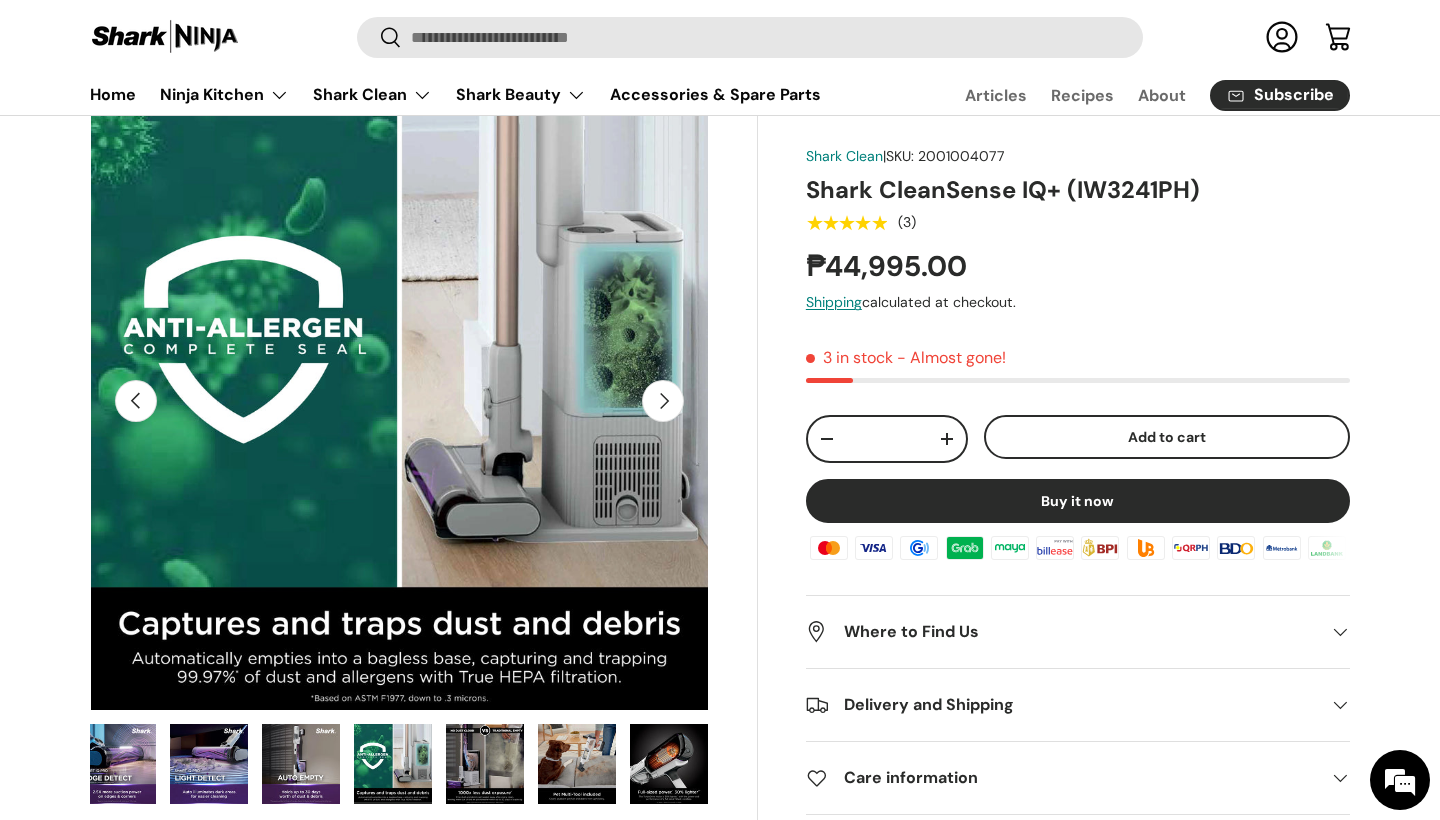 click on "Next" at bounding box center [663, 401] 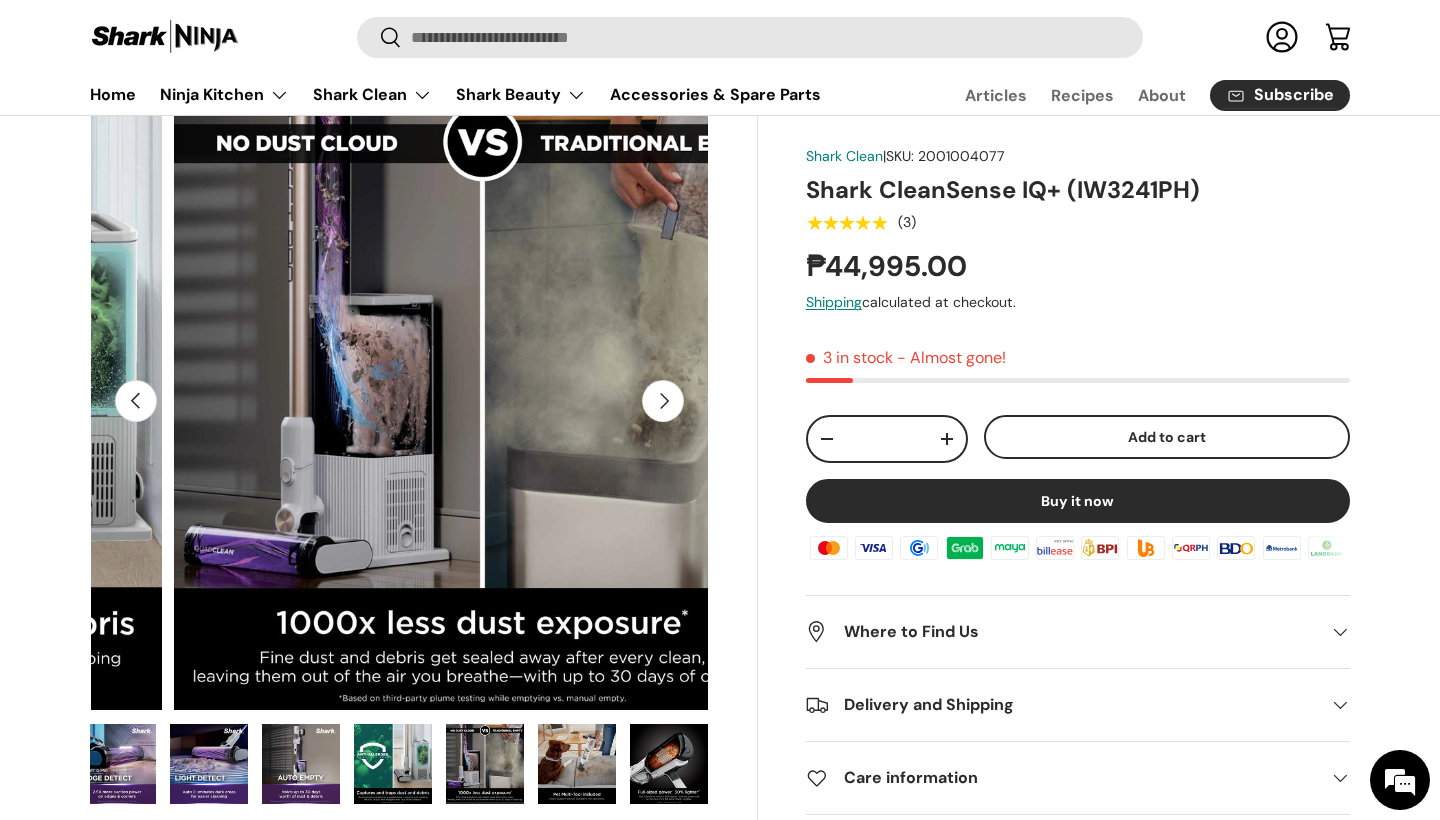 scroll, scrollTop: 0, scrollLeft: 5659, axis: horizontal 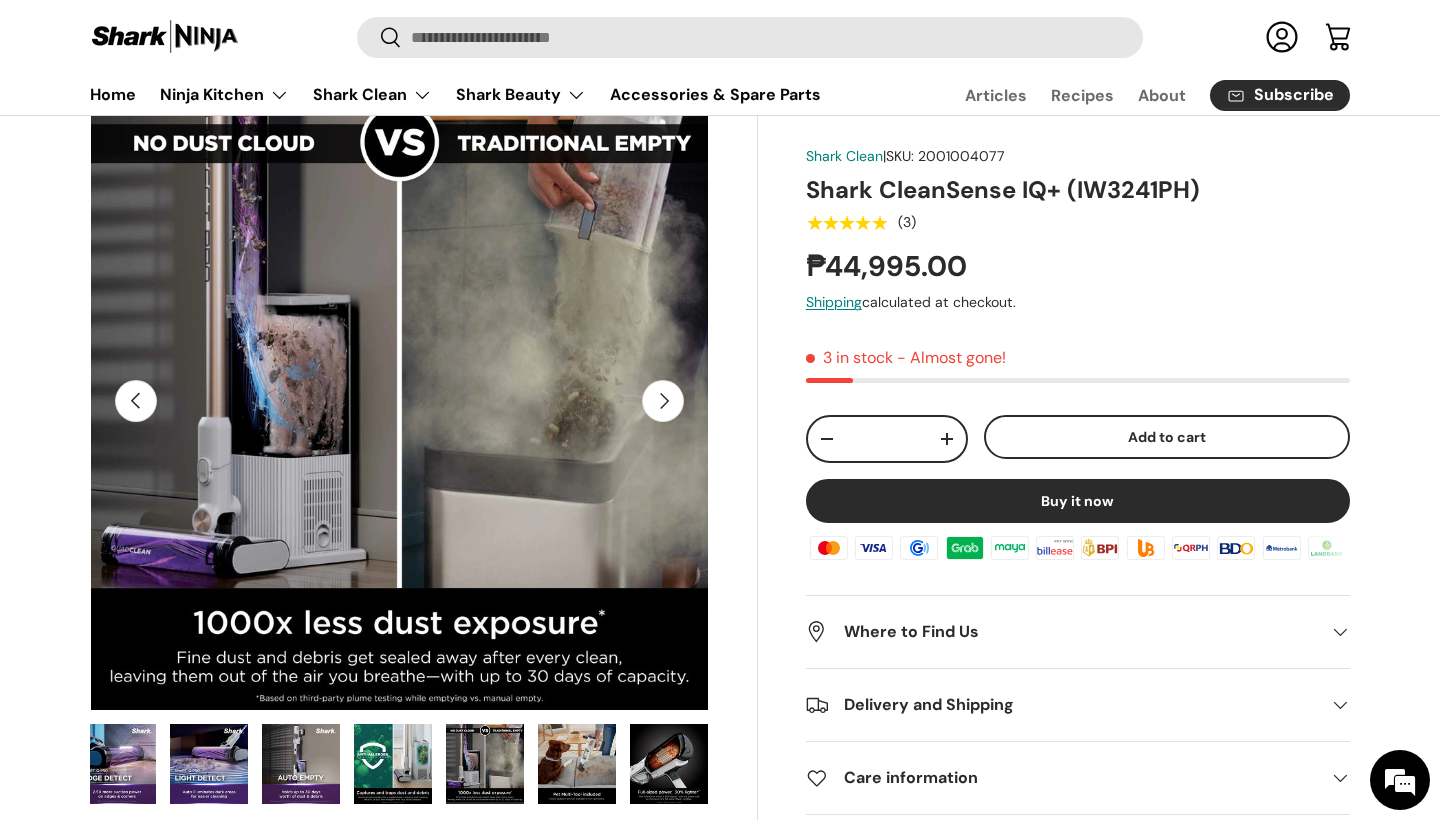 click on "Next" at bounding box center [663, 401] 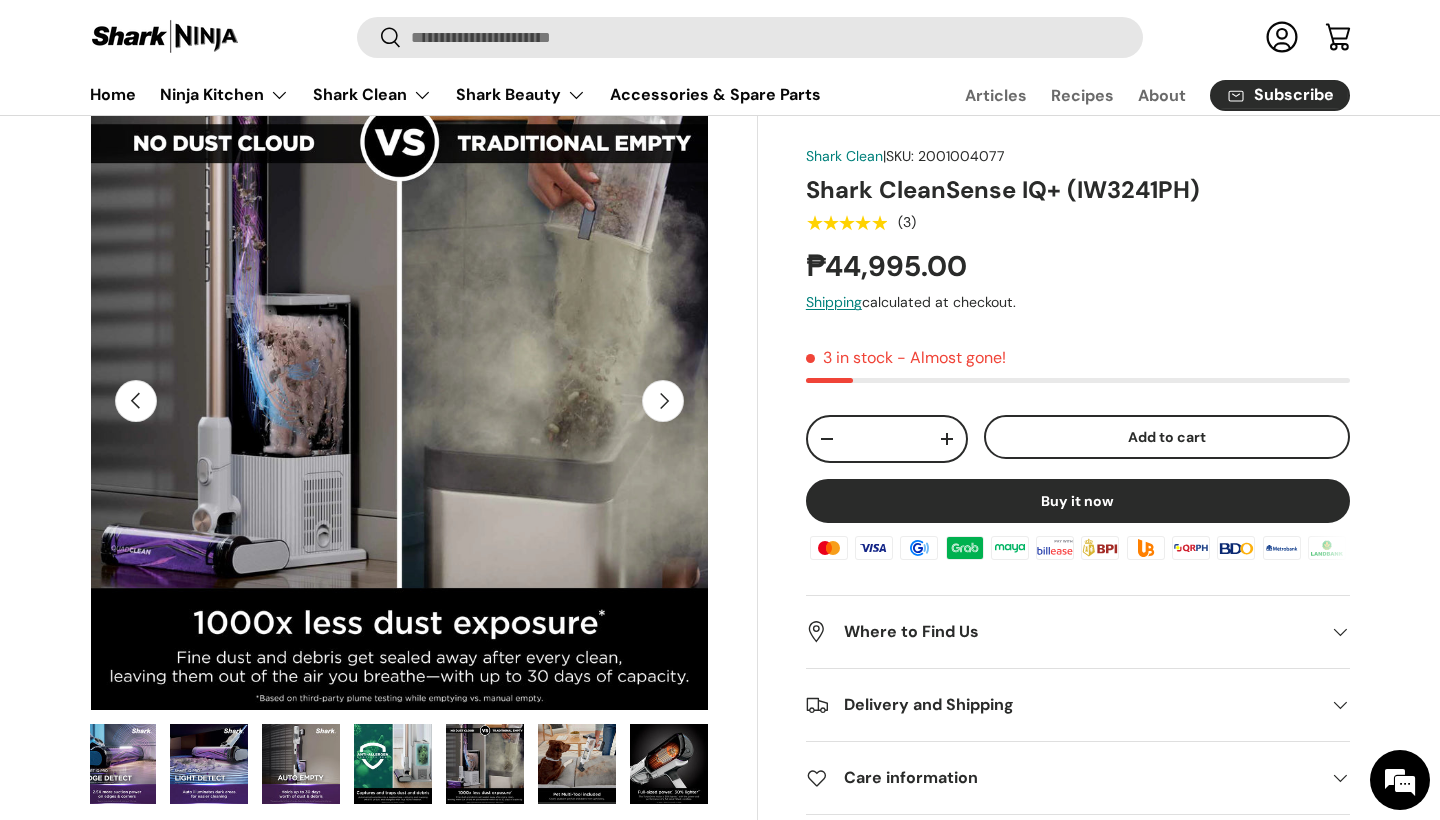 scroll, scrollTop: 0, scrollLeft: 6288, axis: horizontal 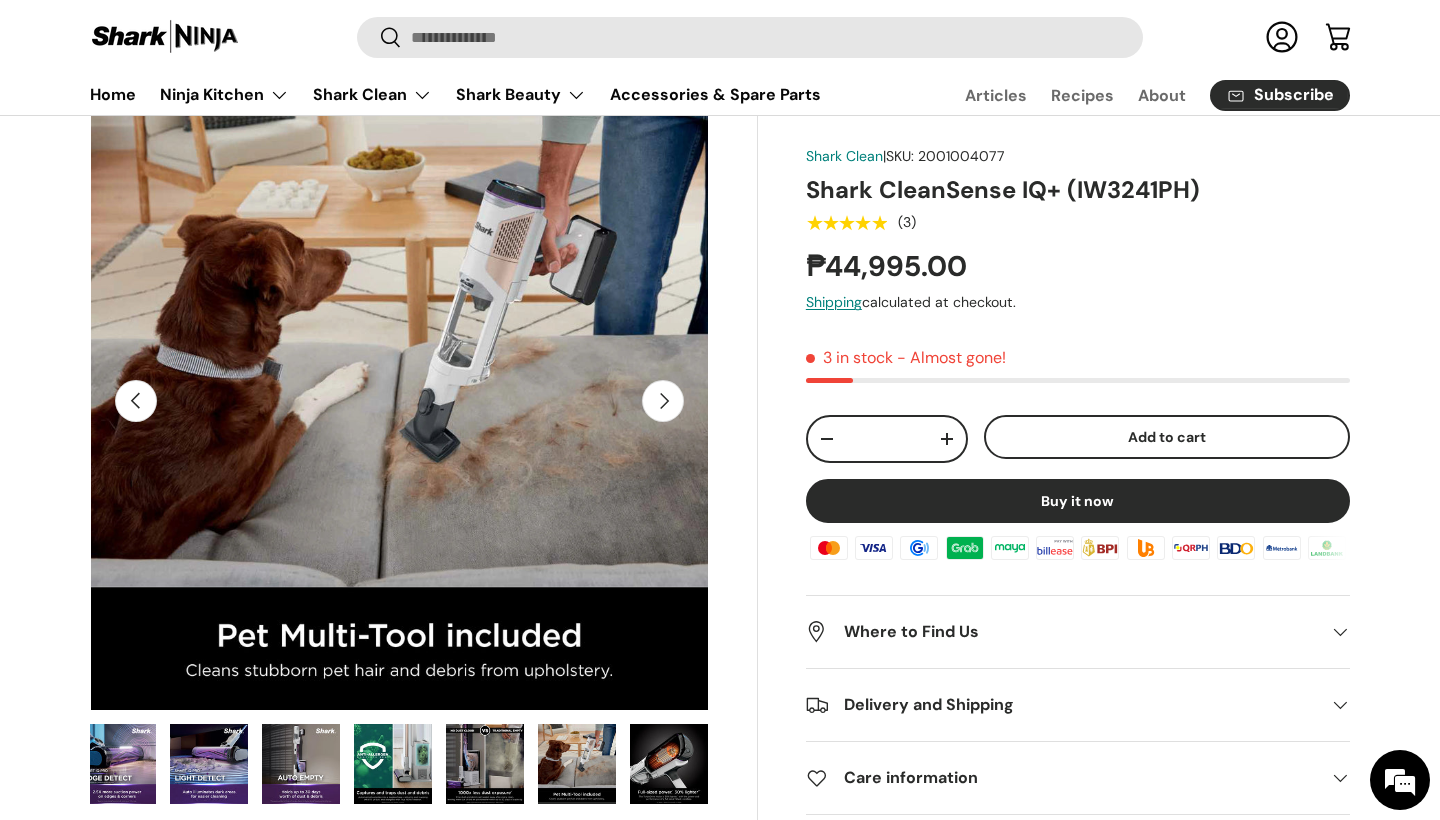 click on "Next" at bounding box center (663, 401) 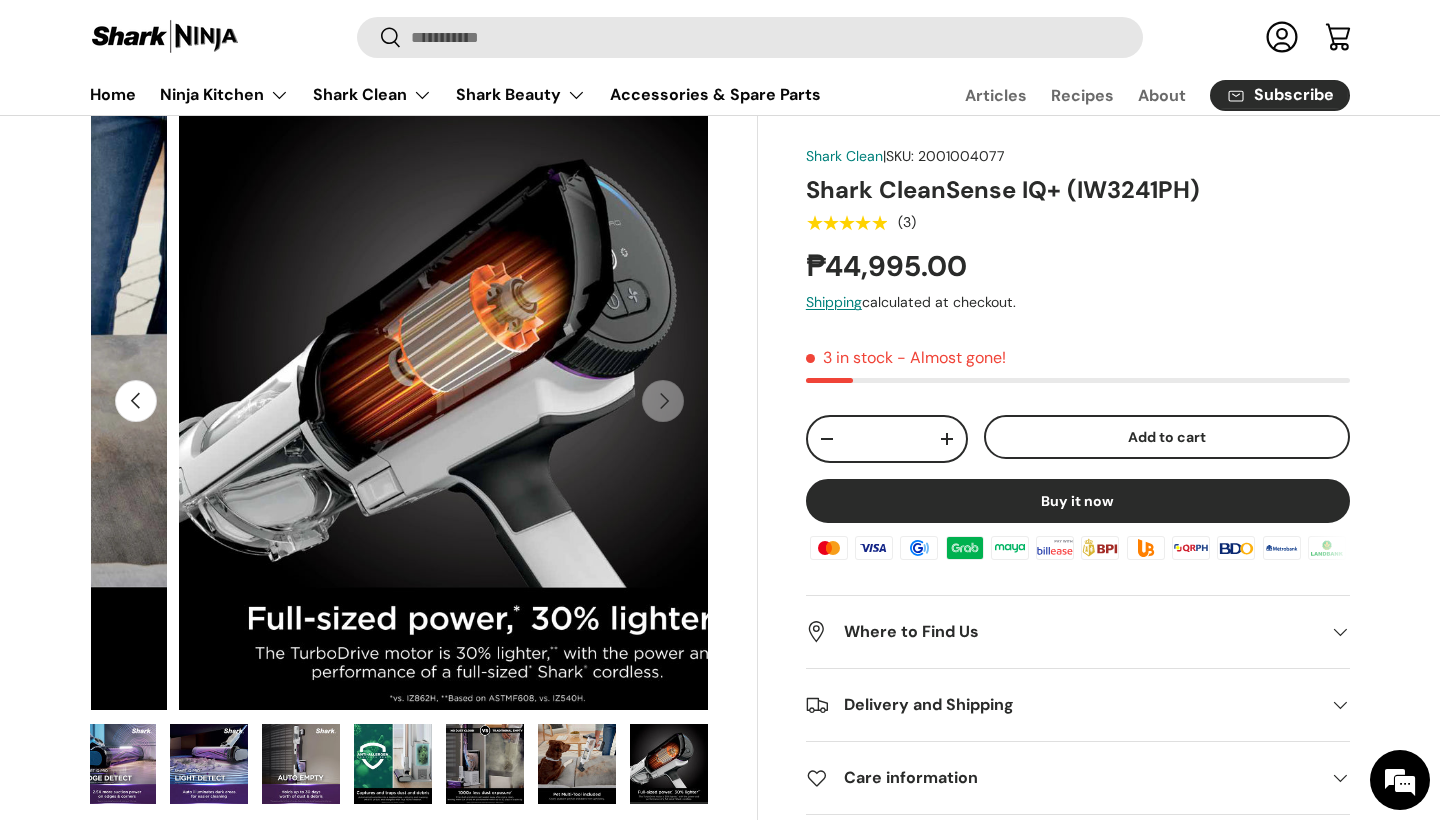 scroll, scrollTop: 0, scrollLeft: 6917, axis: horizontal 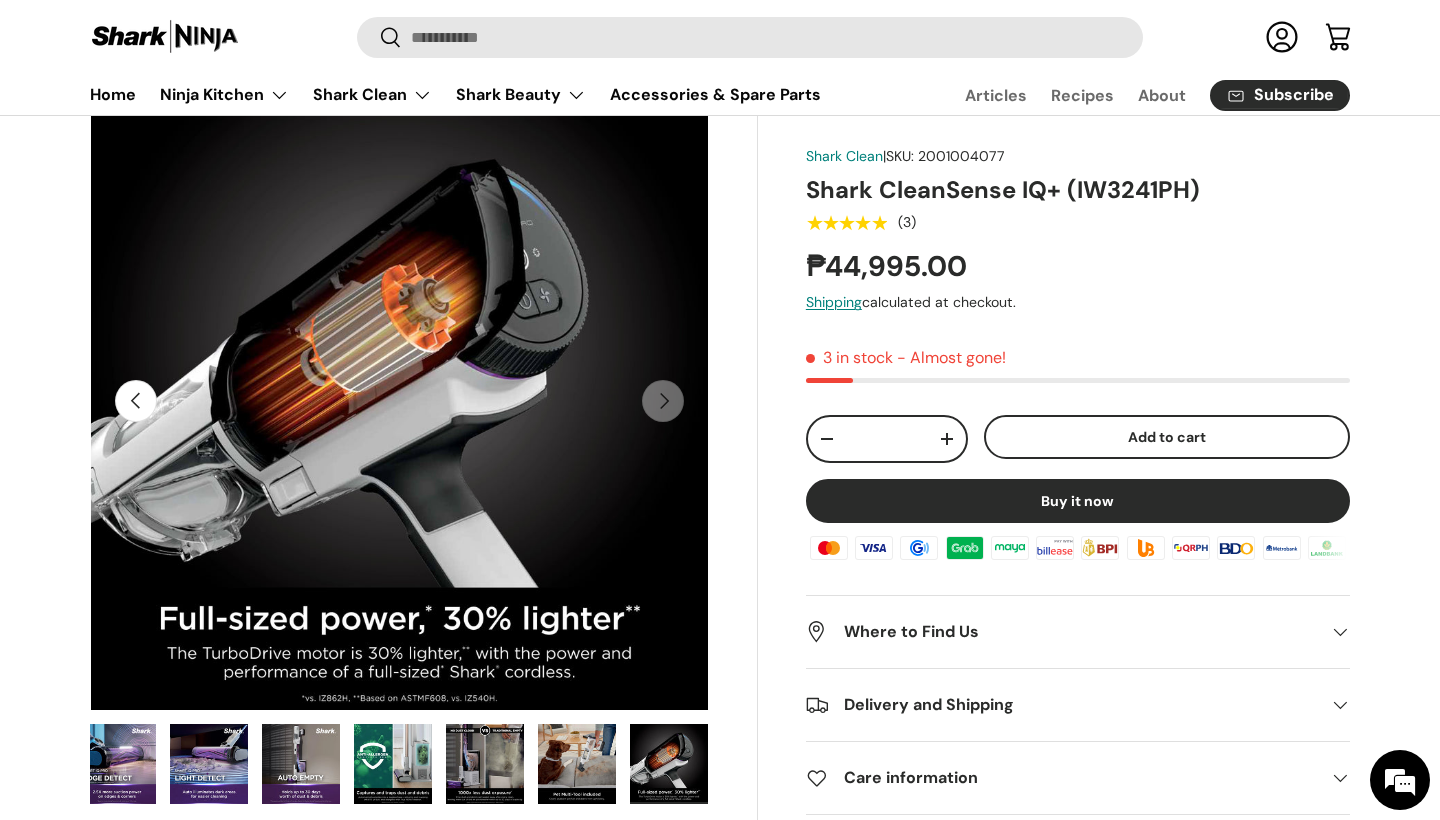 click at bounding box center (1340, 633) 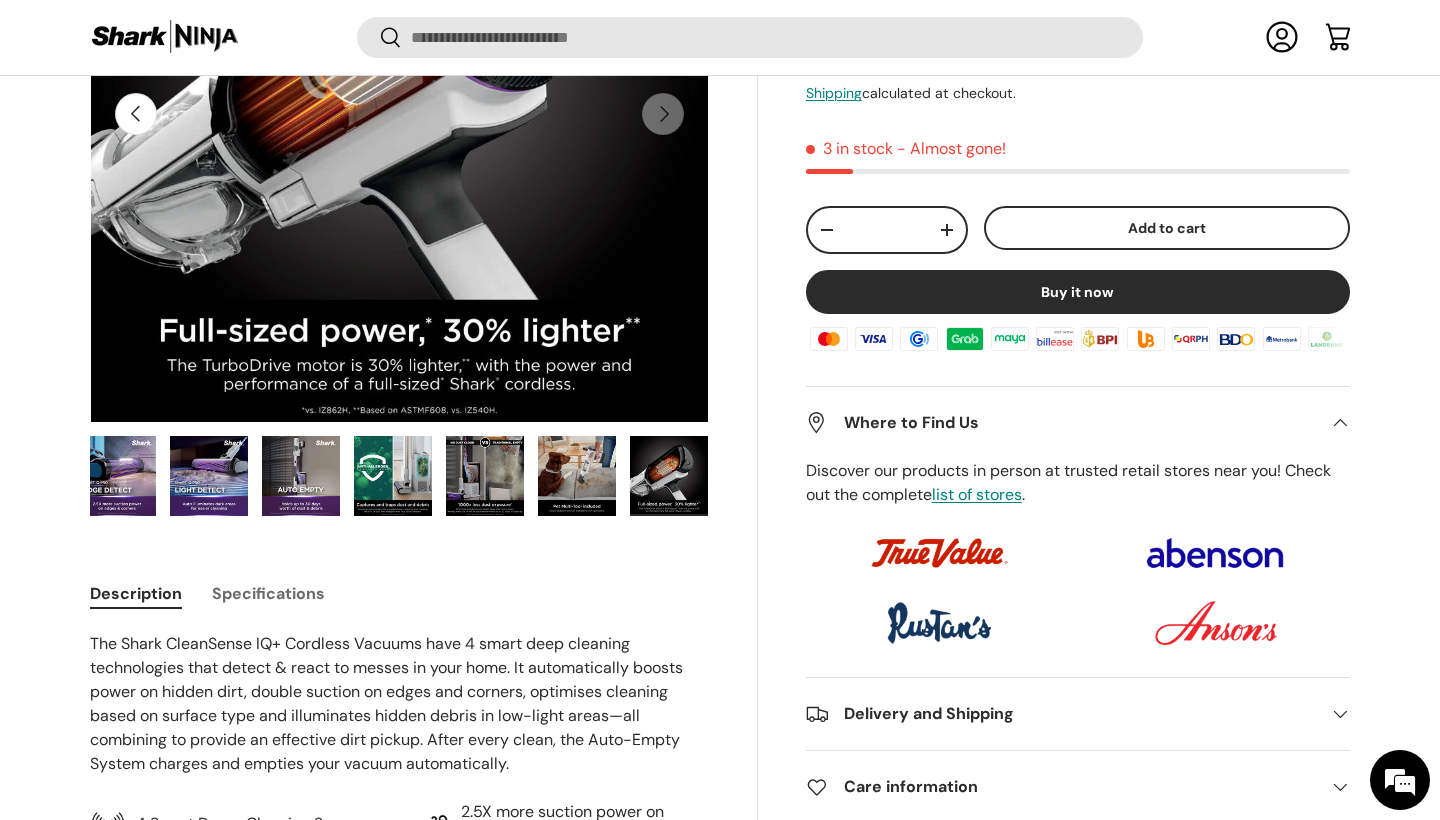 scroll, scrollTop: 402, scrollLeft: 0, axis: vertical 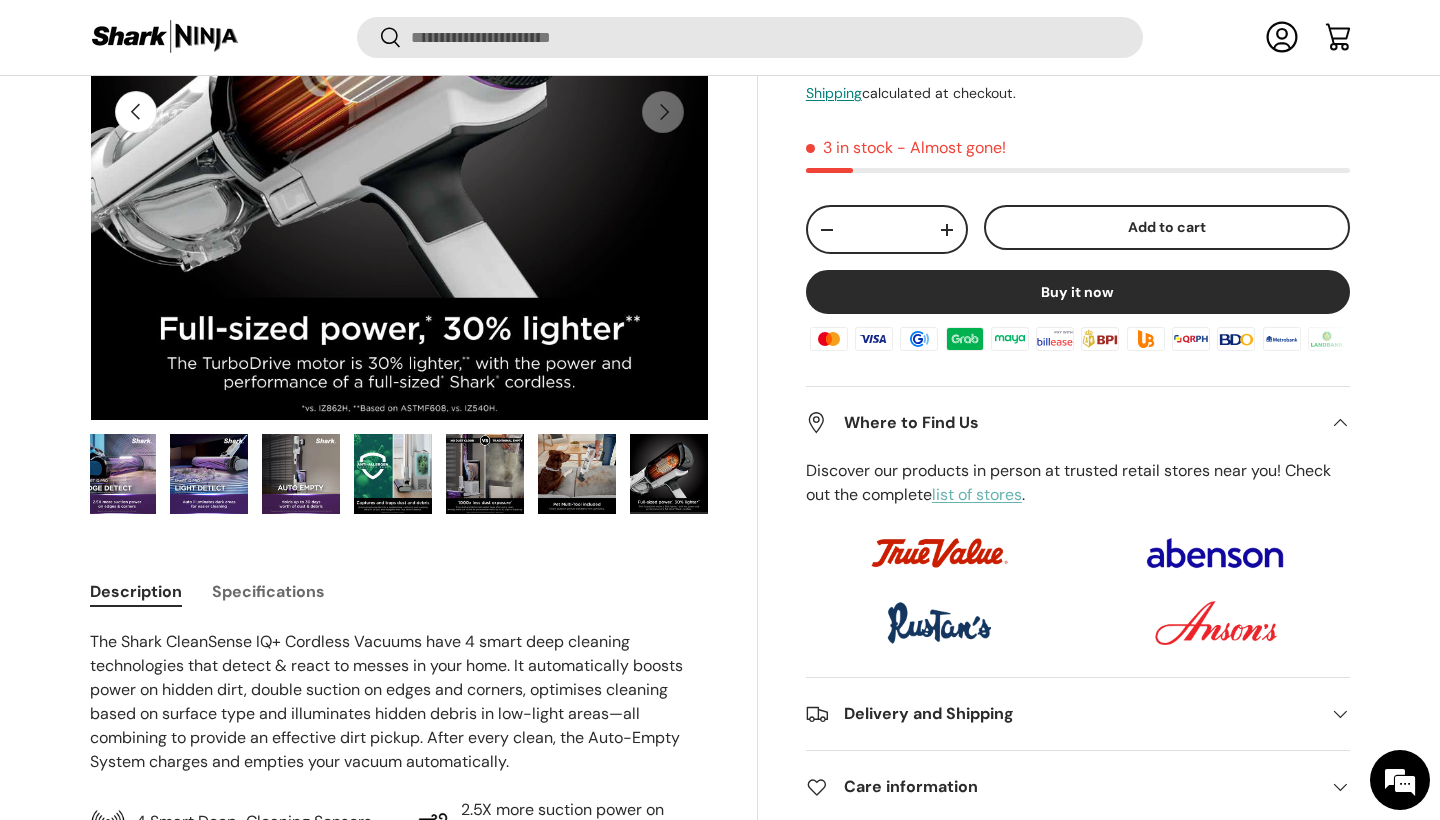 click on "list of stores" at bounding box center (977, 495) 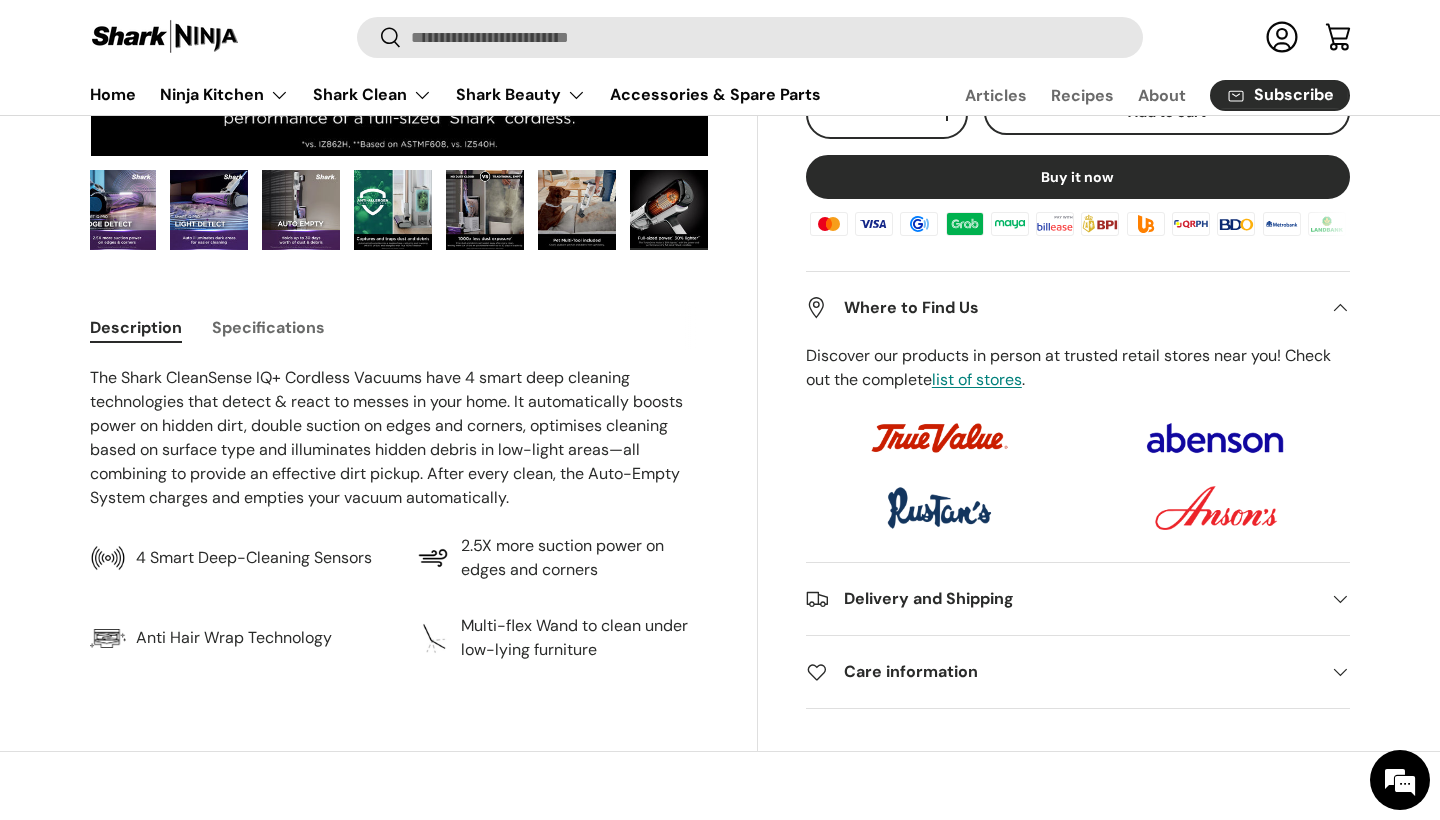 scroll, scrollTop: 658, scrollLeft: 0, axis: vertical 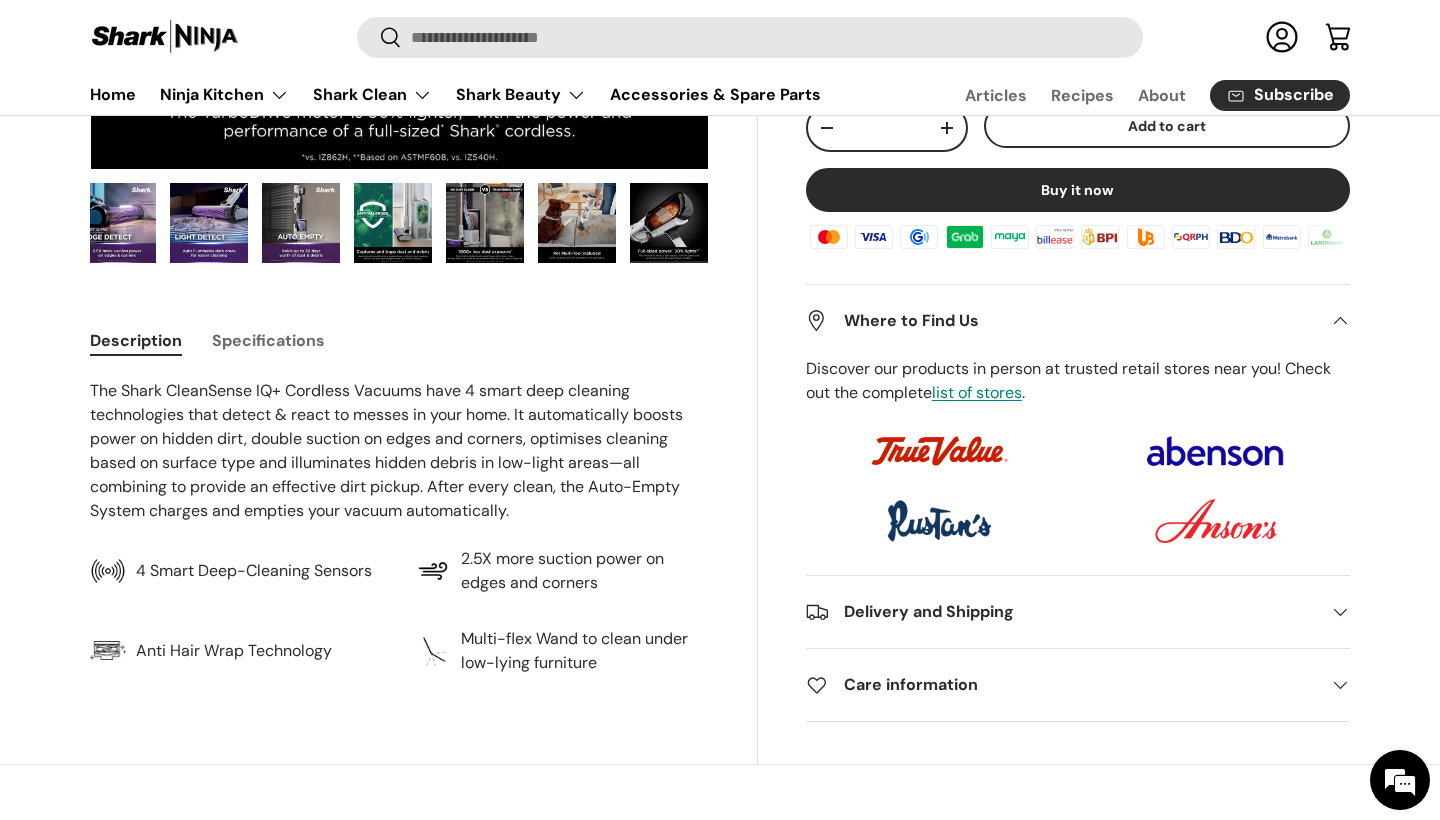 click on "Specifications" at bounding box center (268, 340) 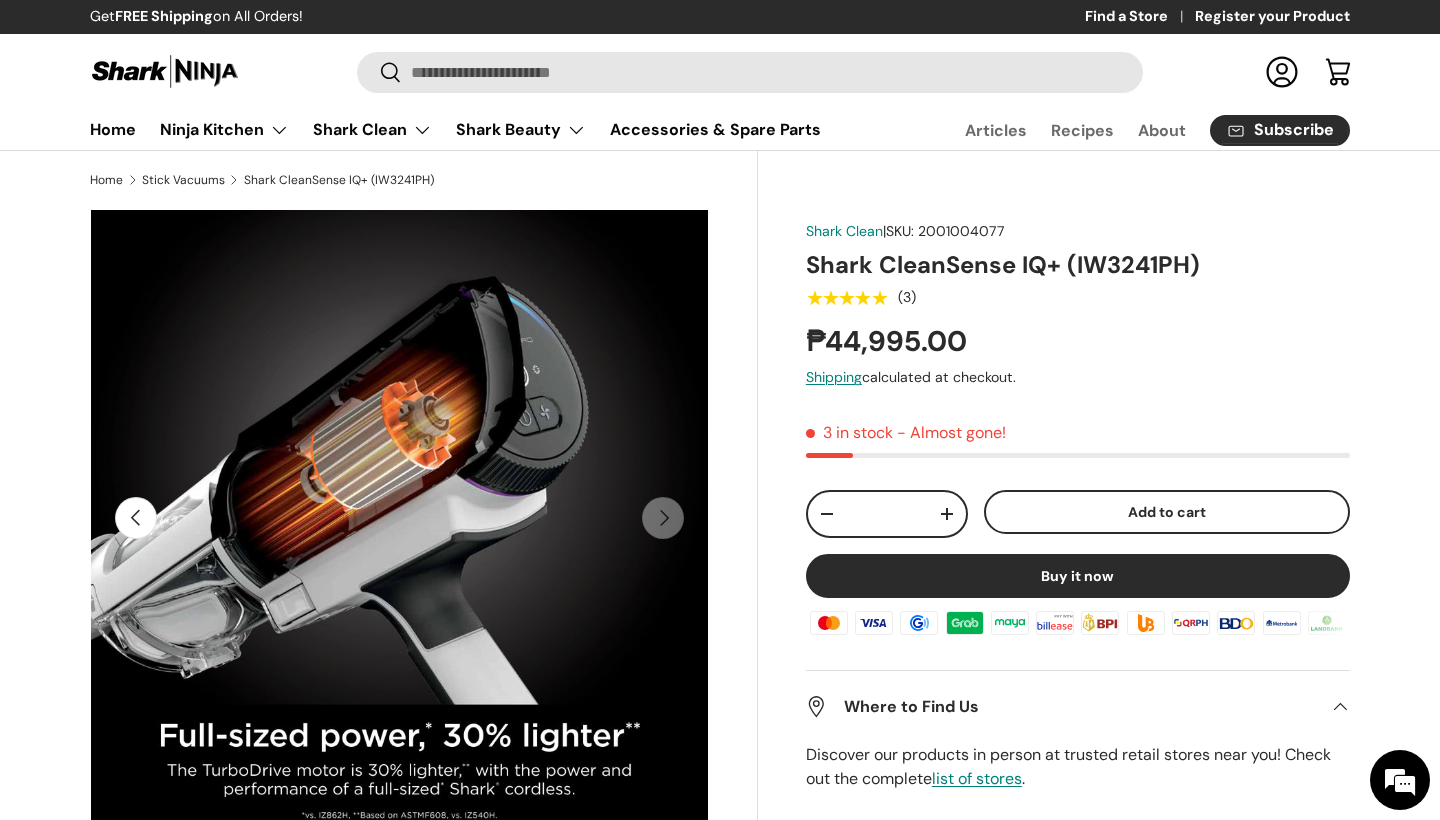 scroll, scrollTop: 0, scrollLeft: 0, axis: both 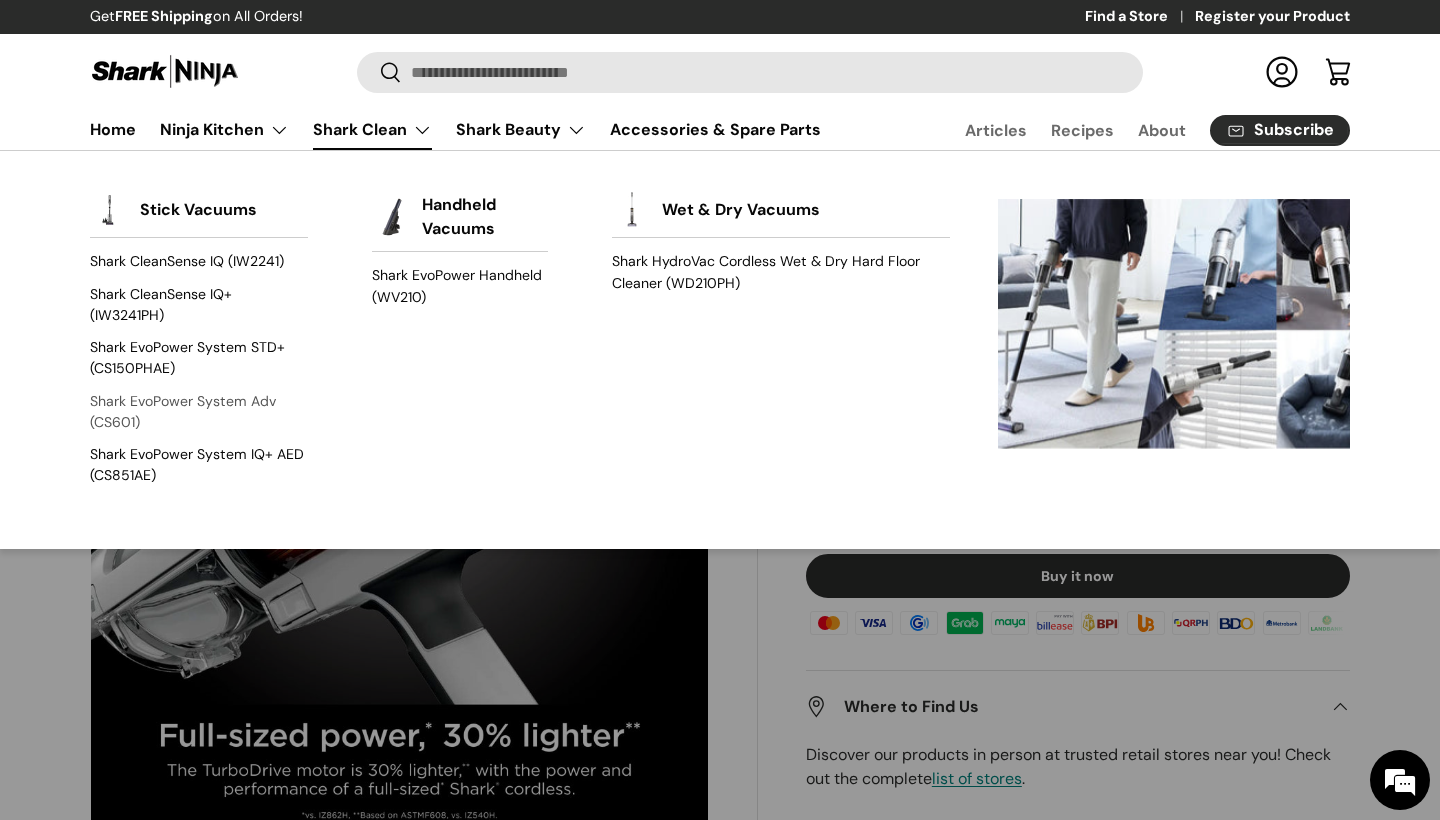 click on "Shark EvoPower System Adv (CS601)" at bounding box center [199, 411] 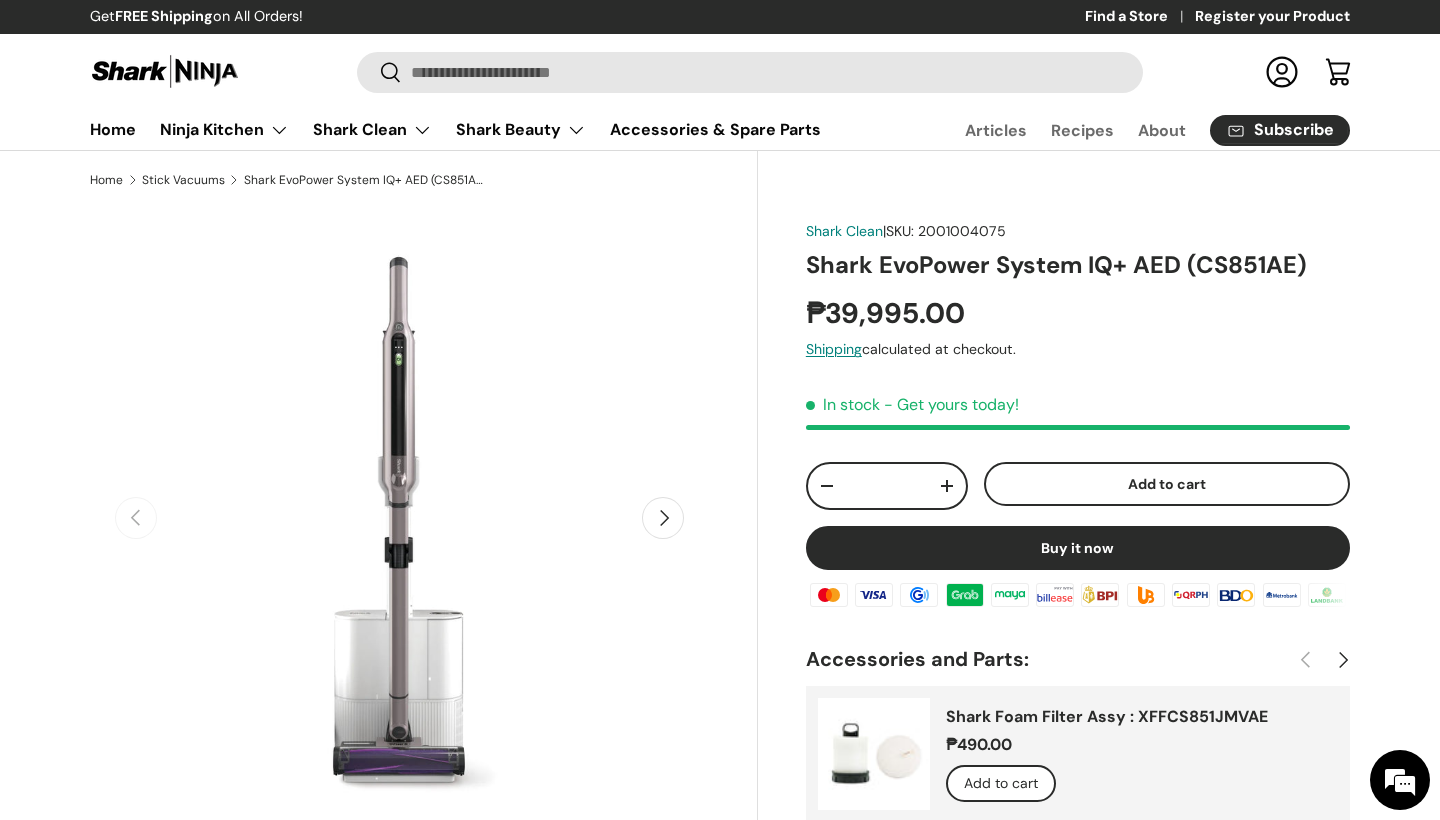 scroll, scrollTop: 0, scrollLeft: 0, axis: both 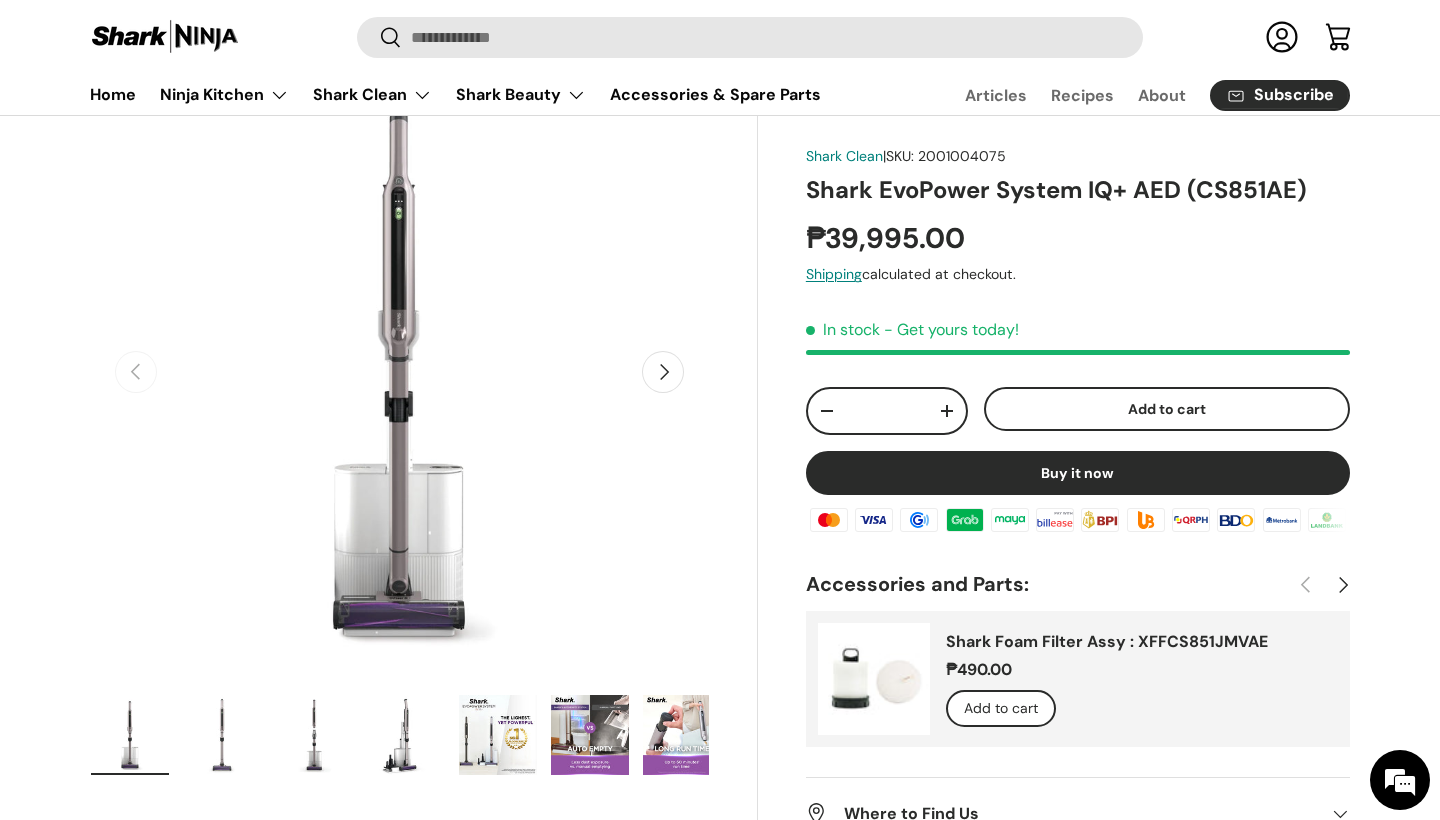 click on "Next" at bounding box center (663, 372) 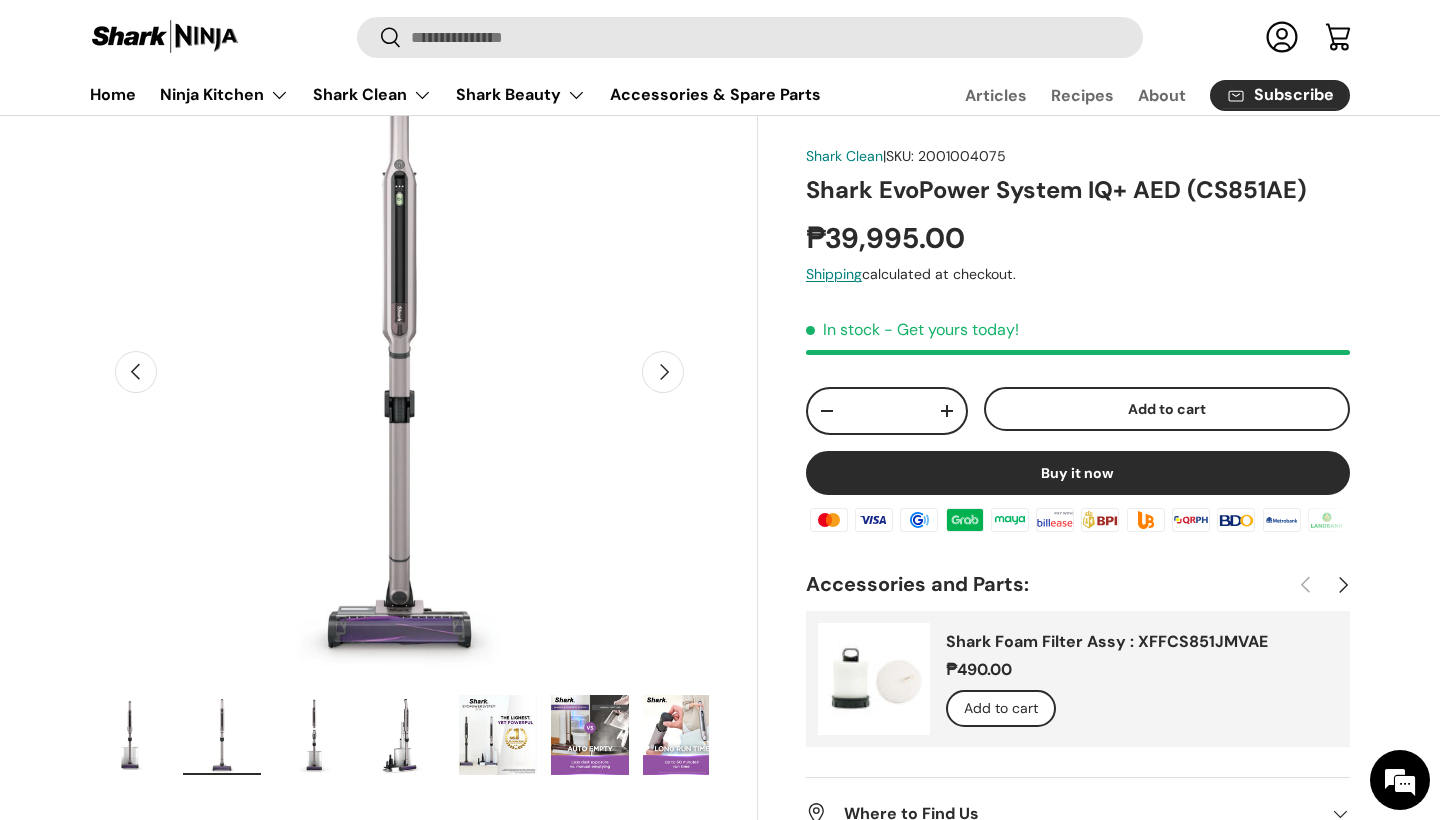 click on "Next" at bounding box center [663, 372] 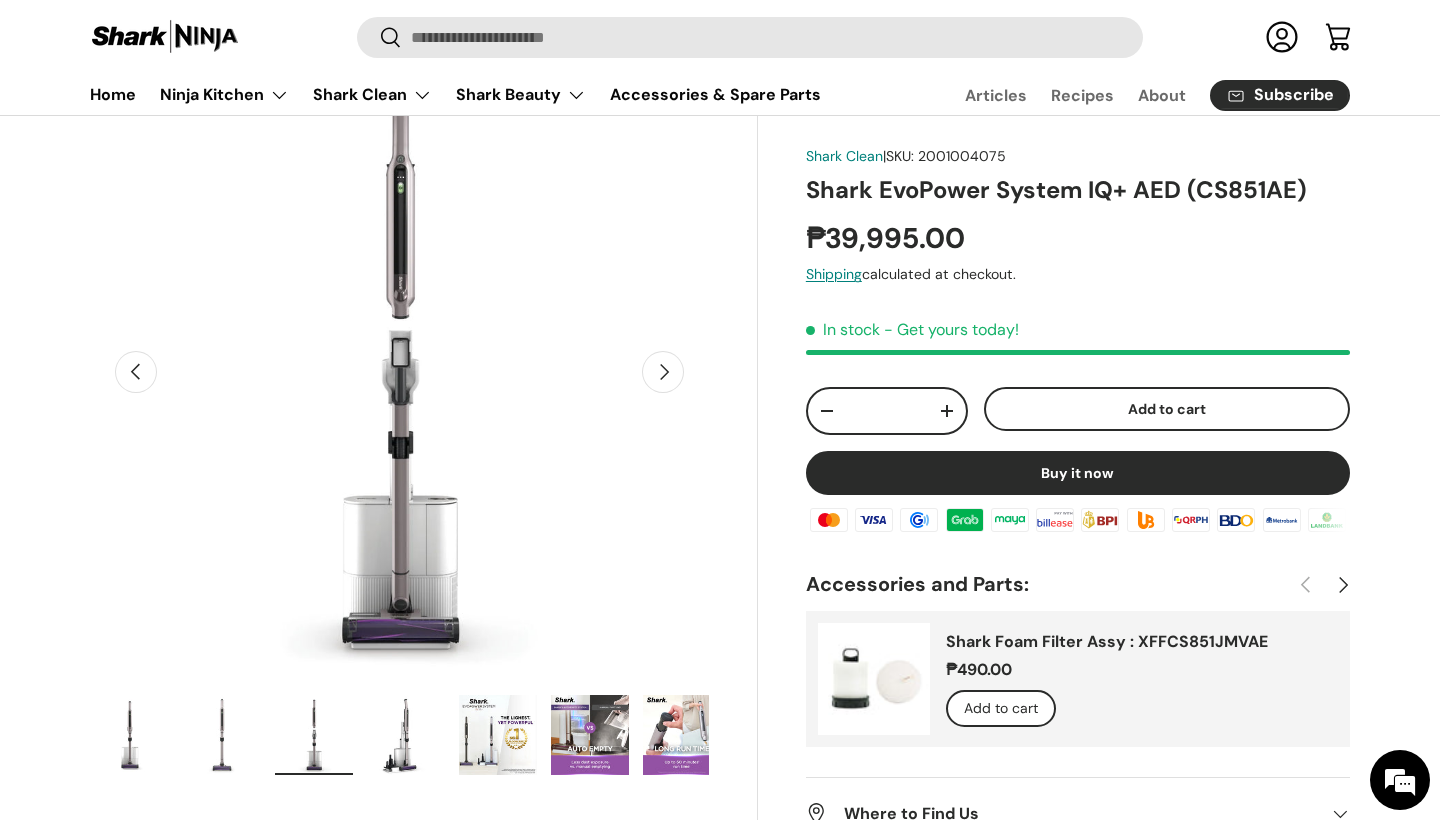 click on "Next" at bounding box center [663, 372] 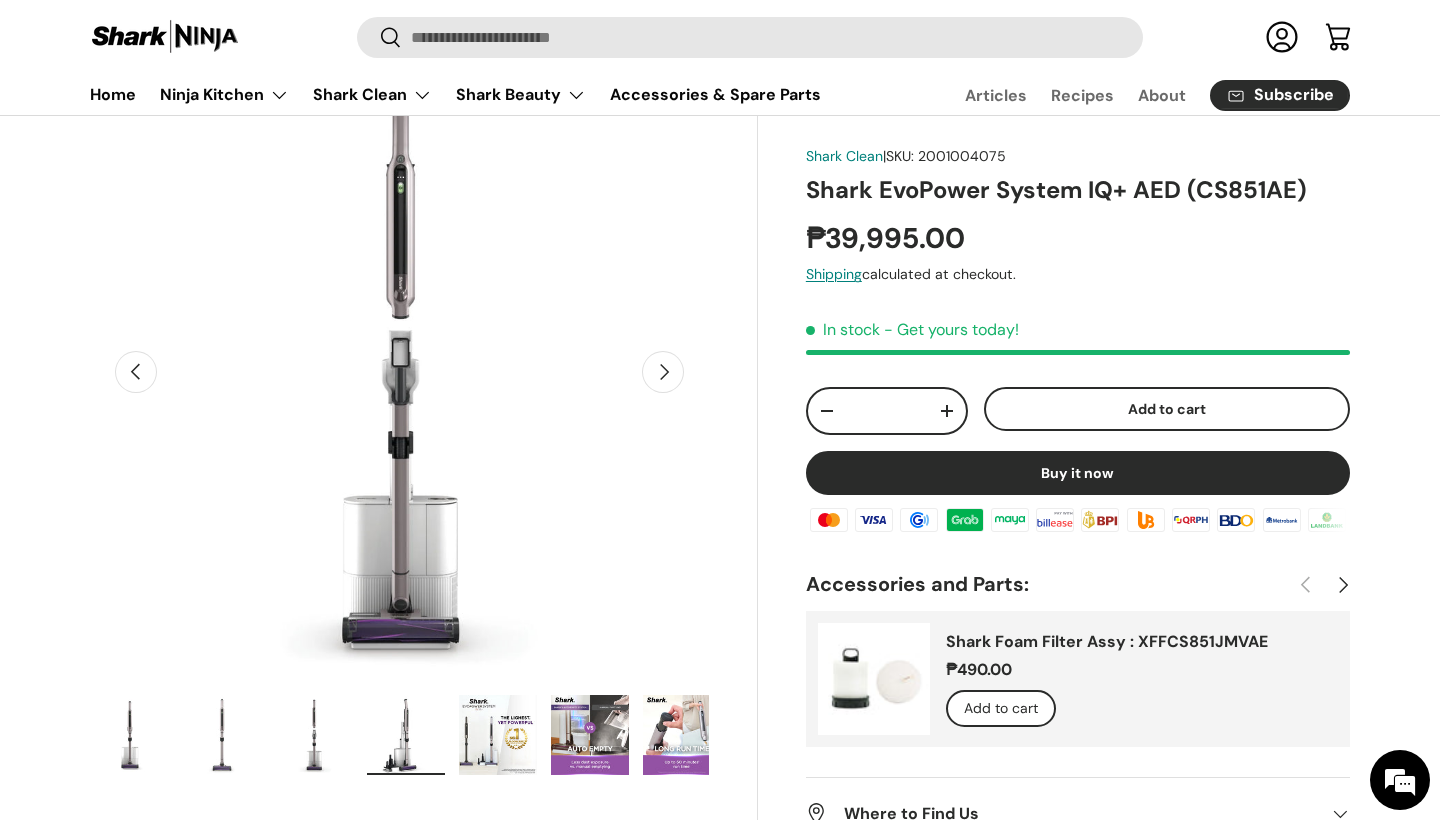 scroll, scrollTop: 0, scrollLeft: 1886, axis: horizontal 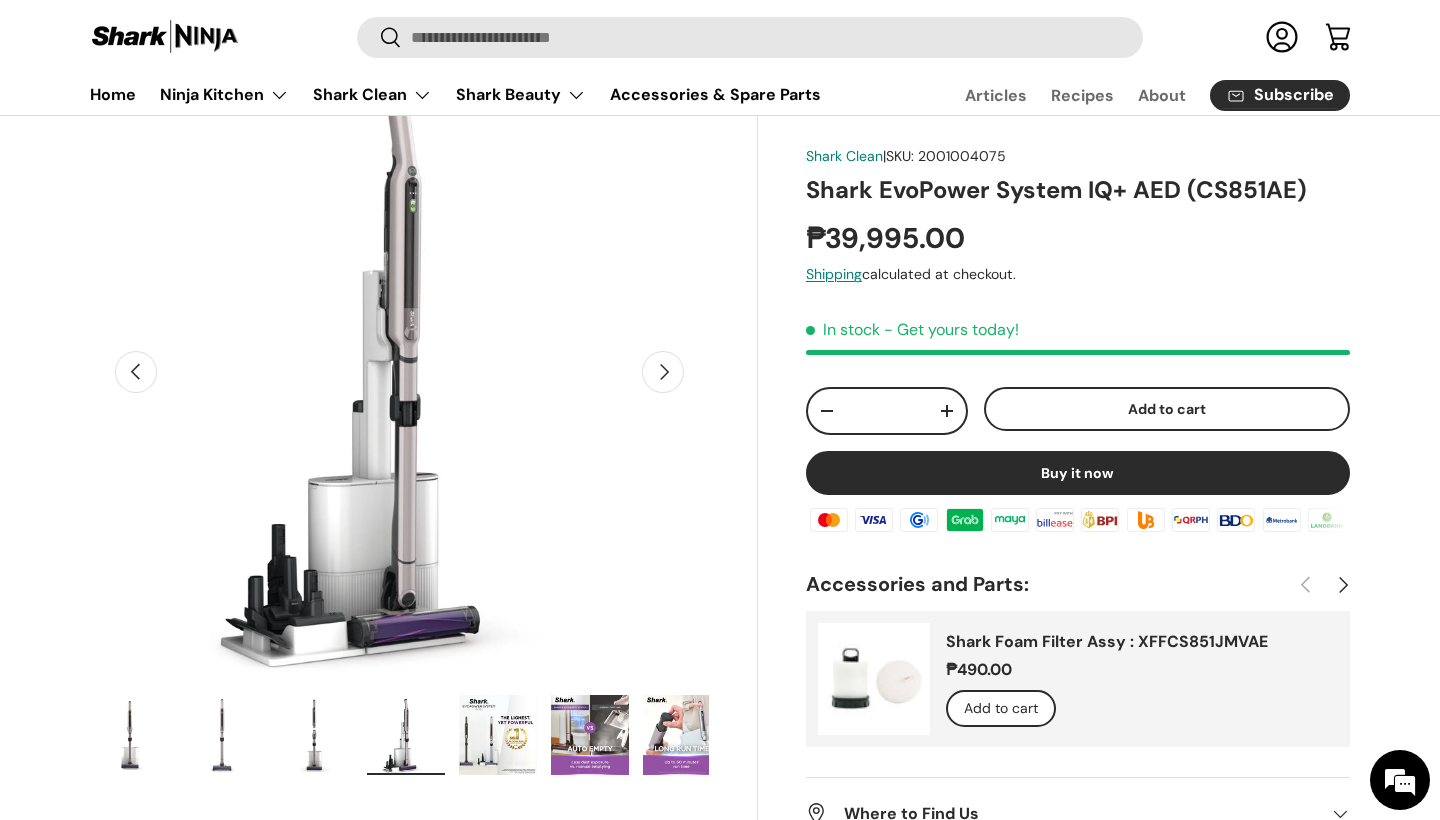 click on "Next" at bounding box center (663, 372) 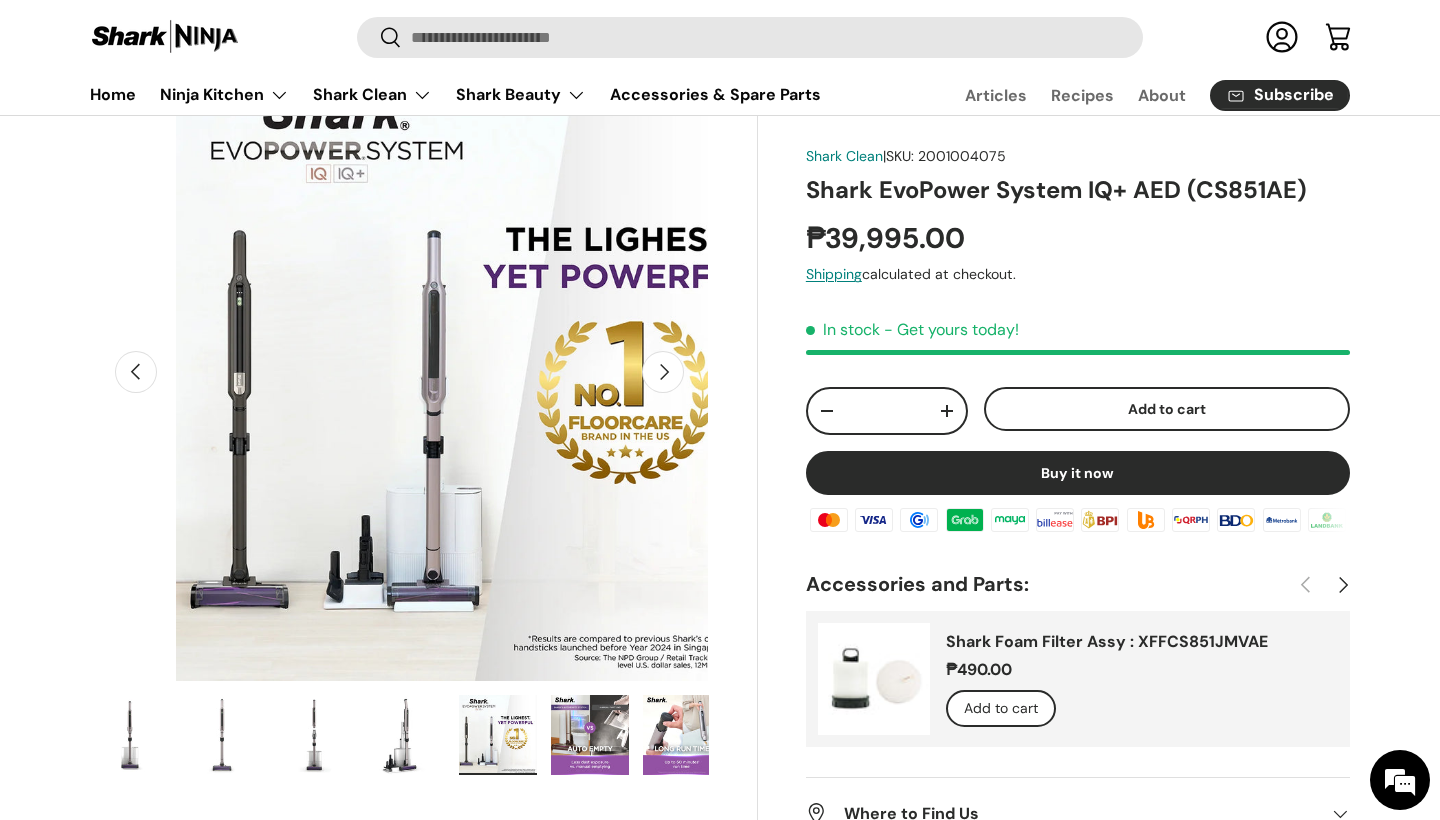 scroll, scrollTop: 0, scrollLeft: 2515, axis: horizontal 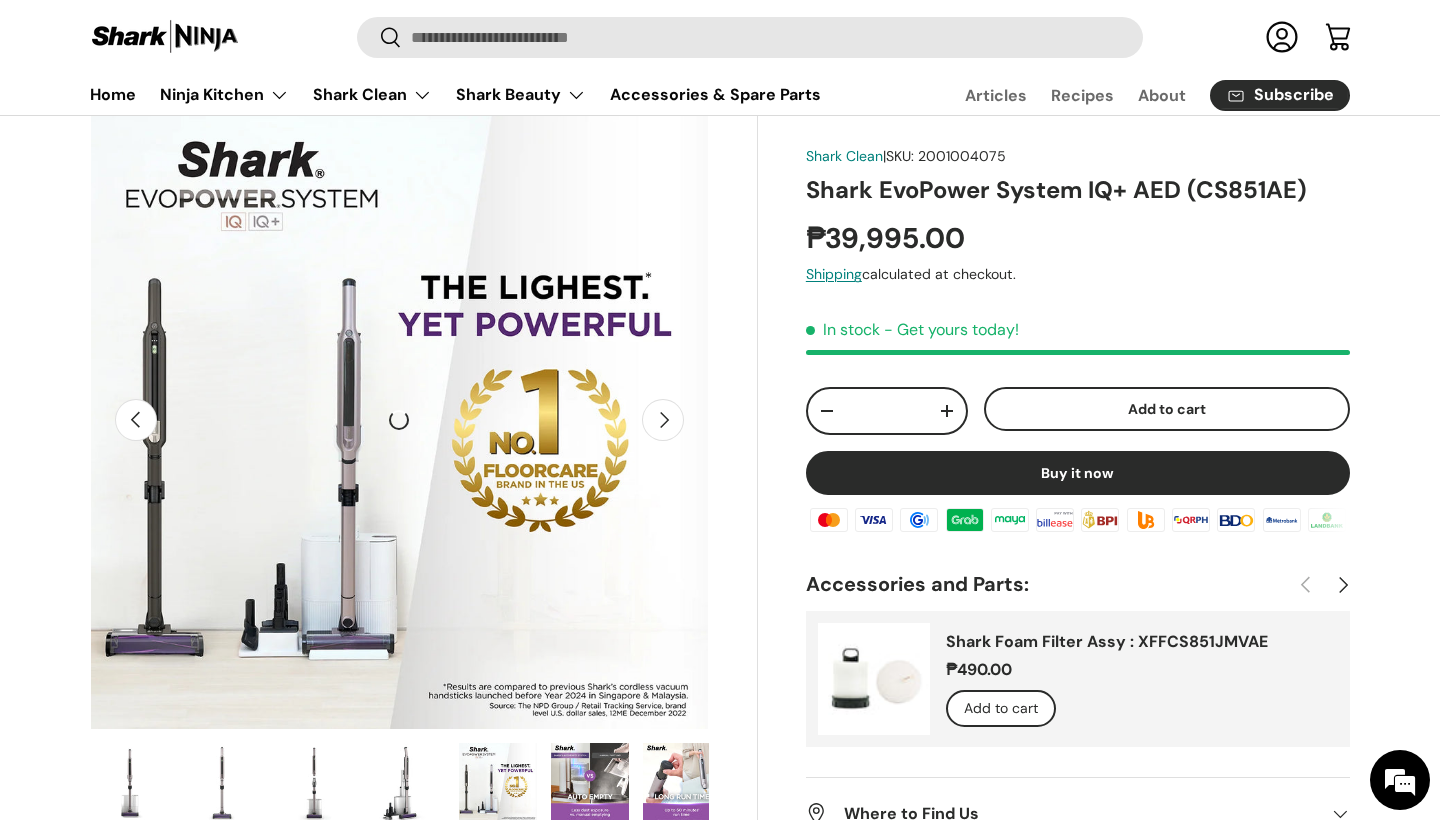 click on "Next" at bounding box center (663, 420) 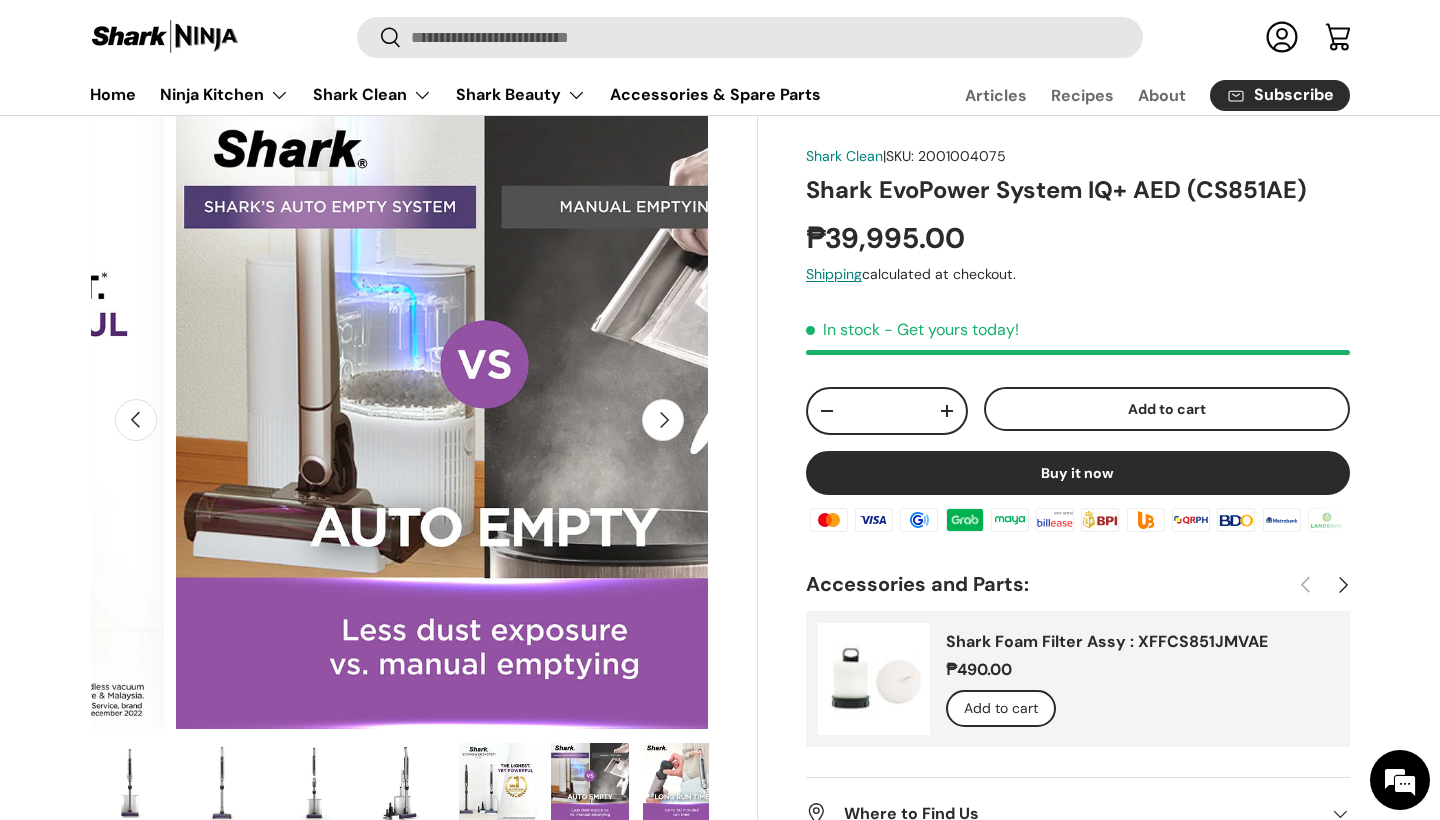 scroll, scrollTop: 0, scrollLeft: 3144, axis: horizontal 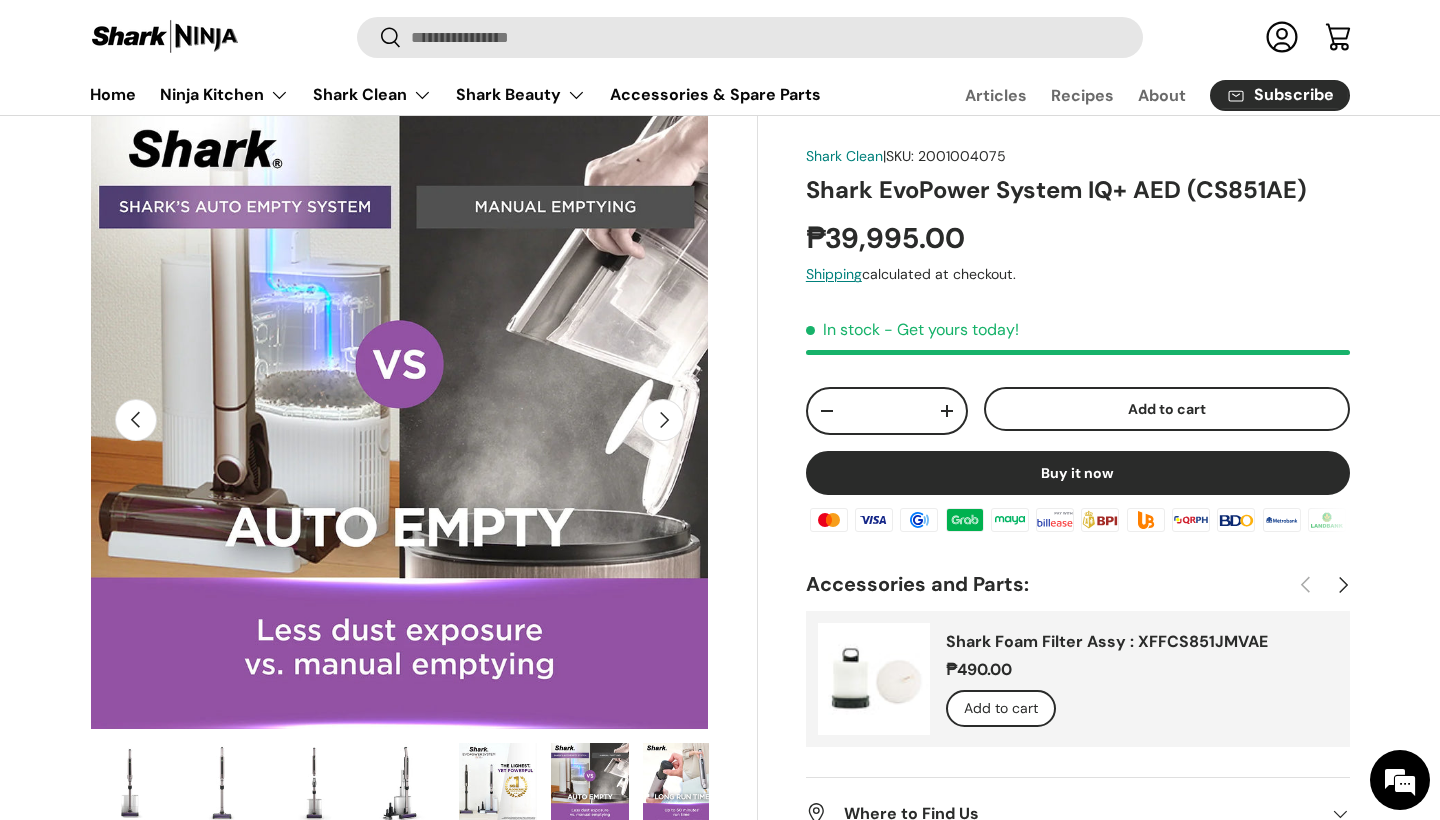 click on "Next" at bounding box center [663, 420] 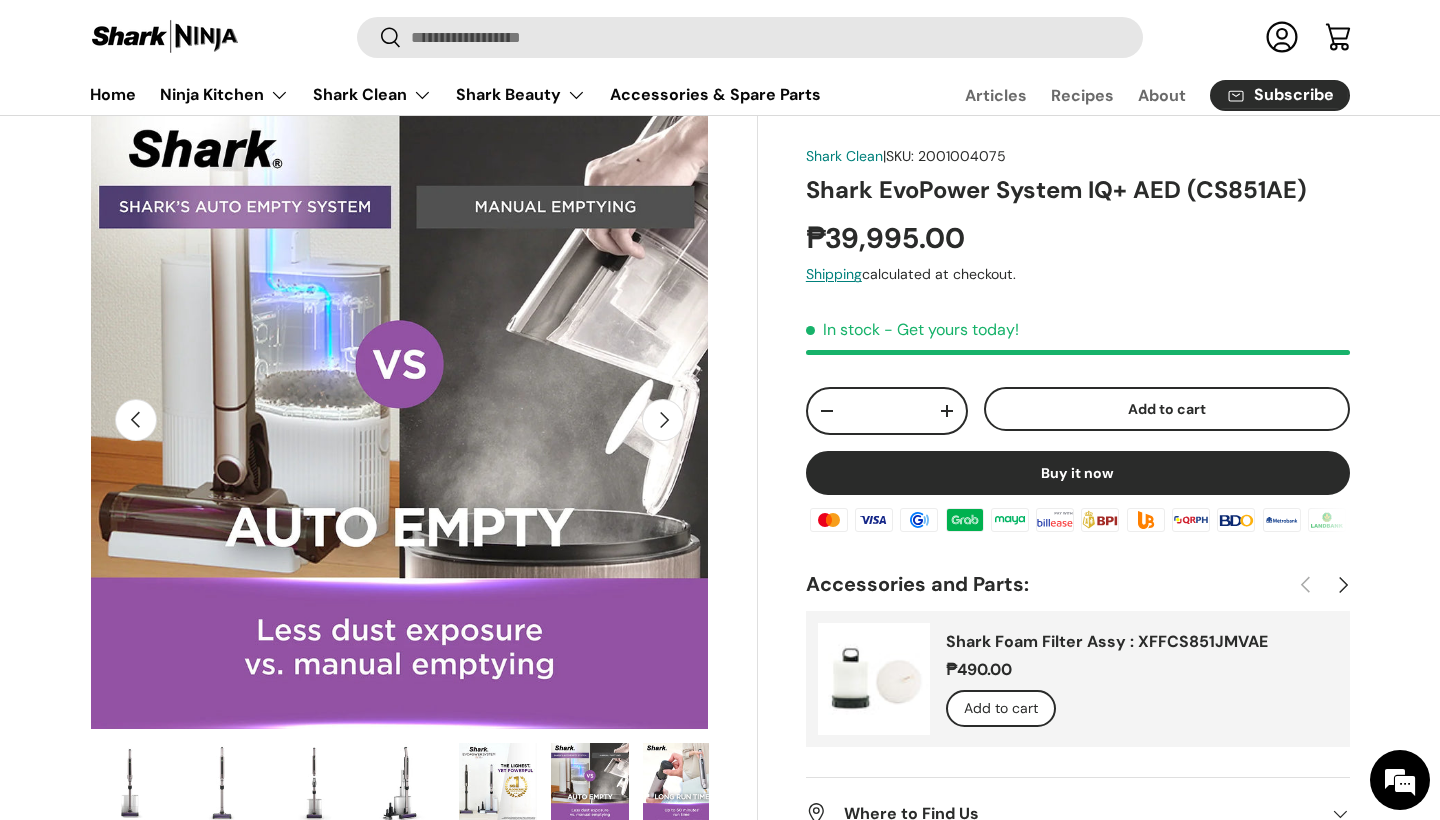 scroll, scrollTop: 0, scrollLeft: 3770, axis: horizontal 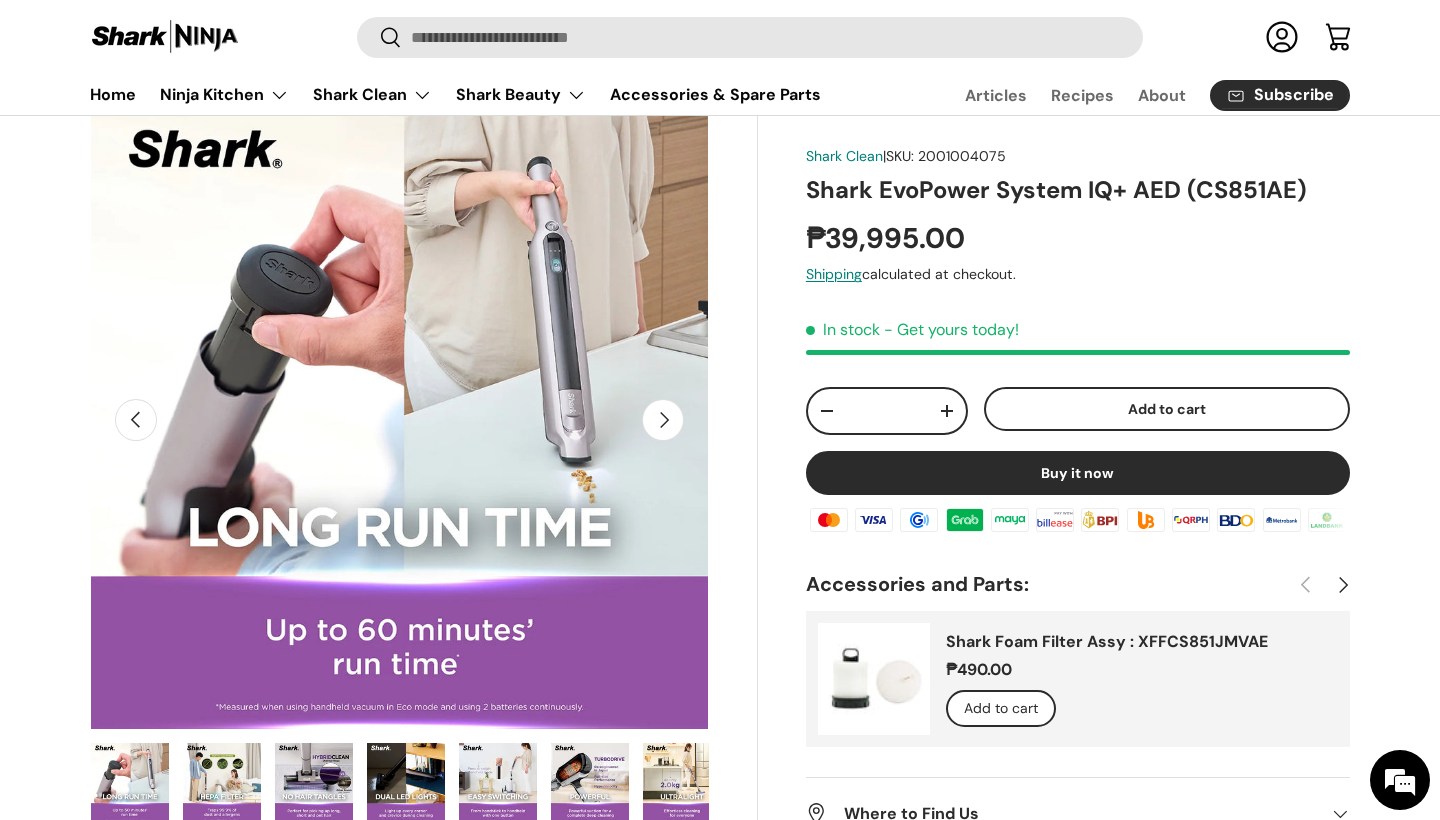 click on "Next" at bounding box center [663, 420] 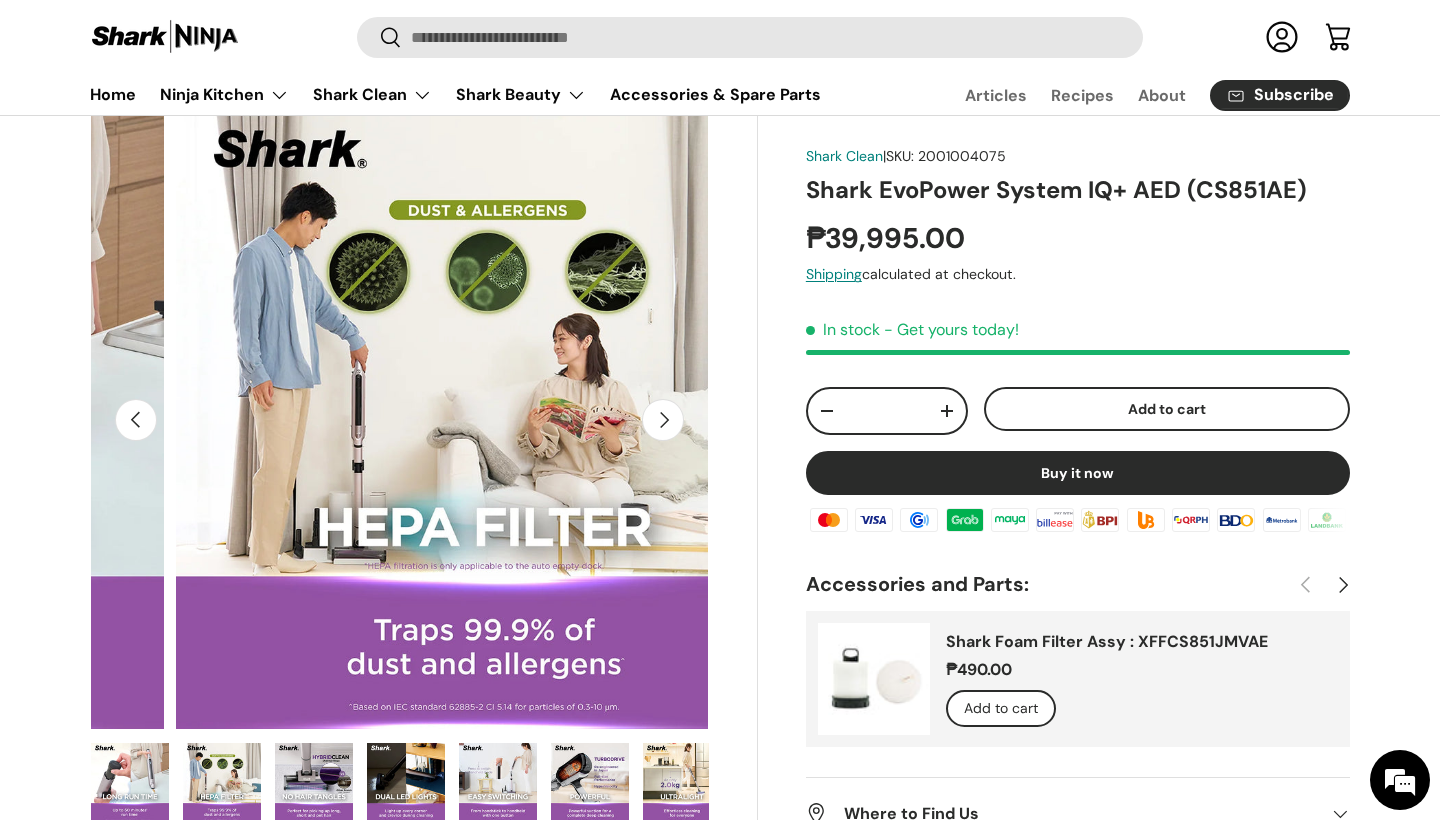 scroll, scrollTop: 0, scrollLeft: 4402, axis: horizontal 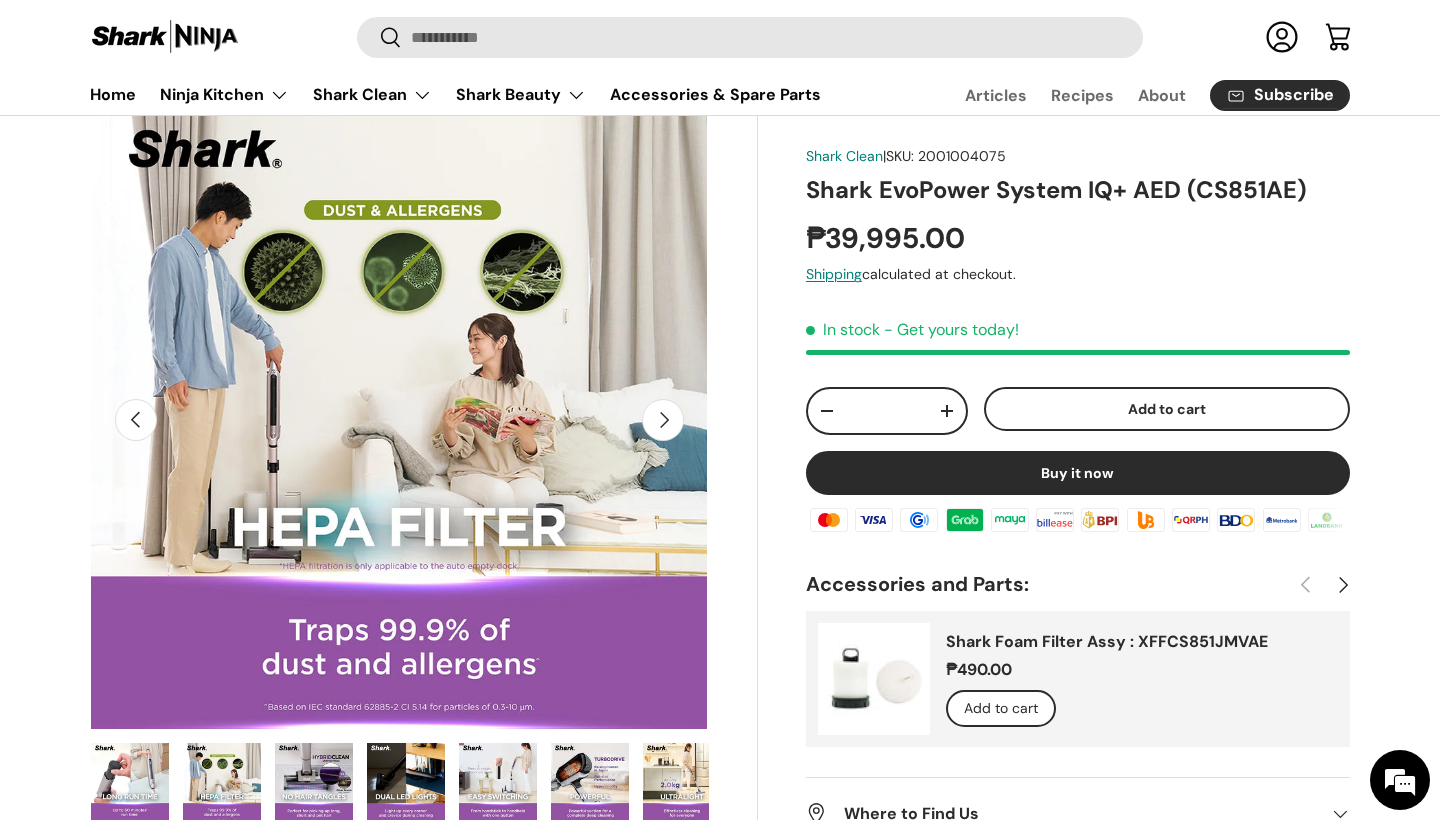 click on "Next" at bounding box center (663, 420) 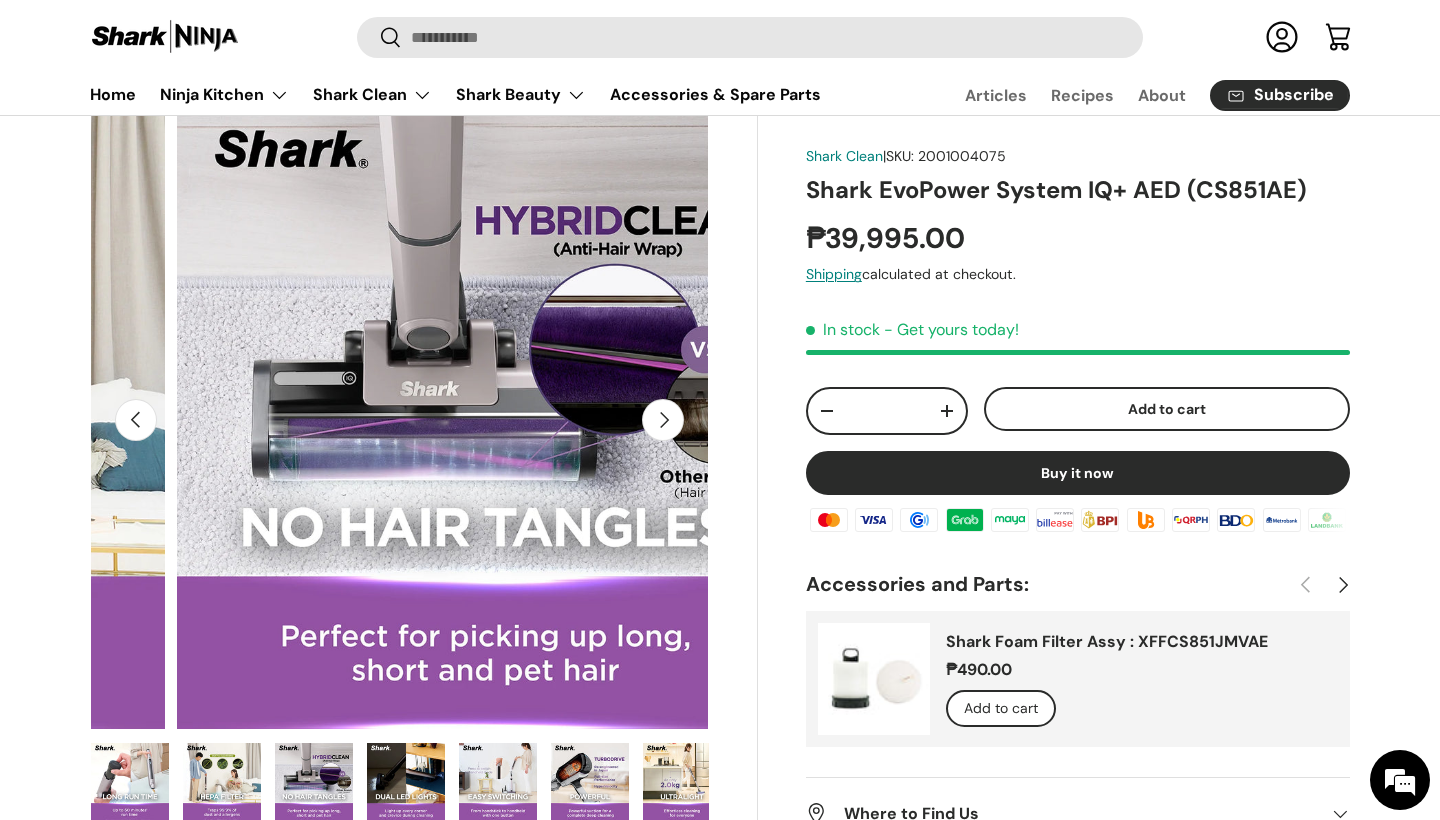 scroll, scrollTop: 0, scrollLeft: 5030, axis: horizontal 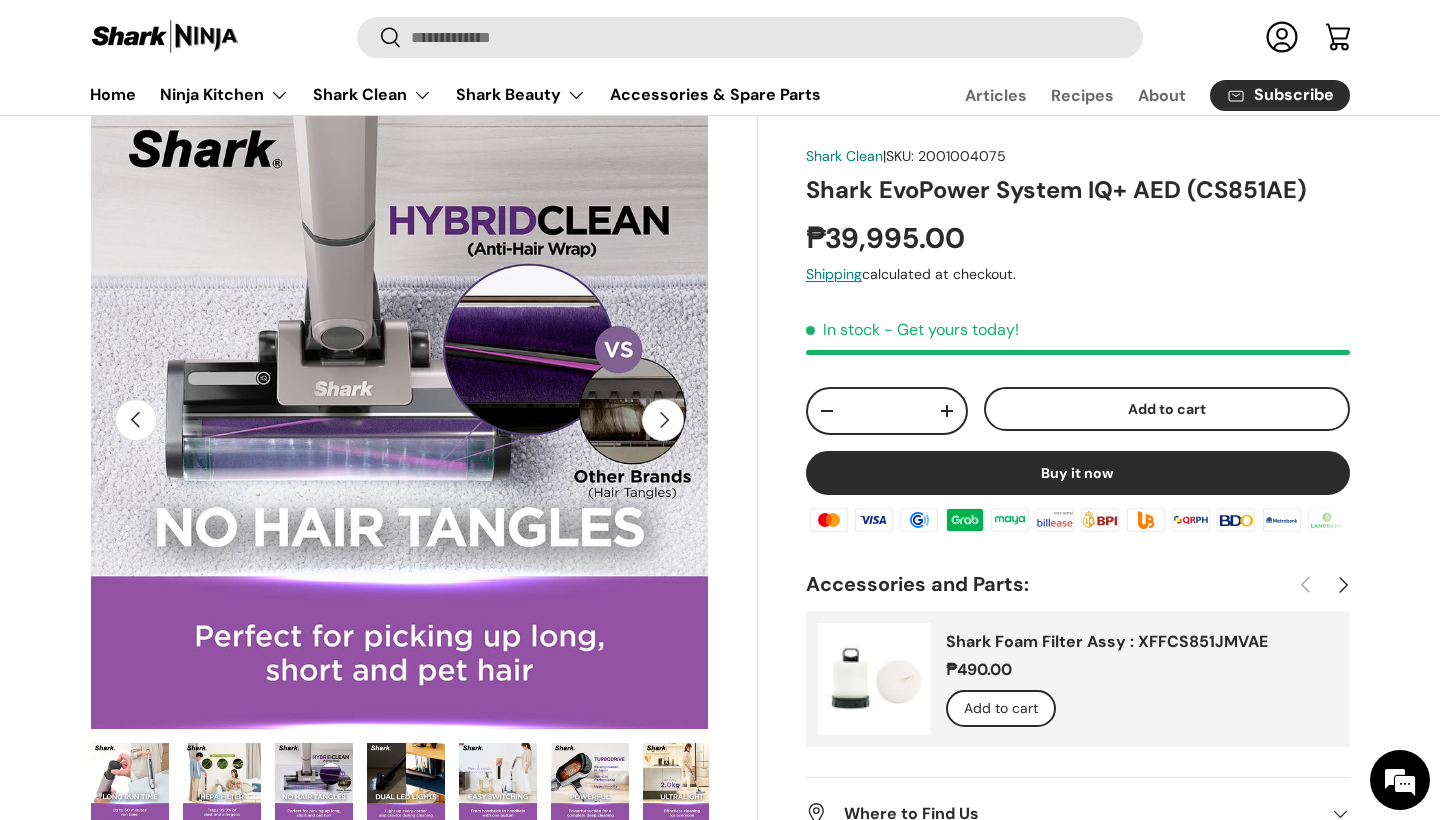 click on "Next" at bounding box center [663, 420] 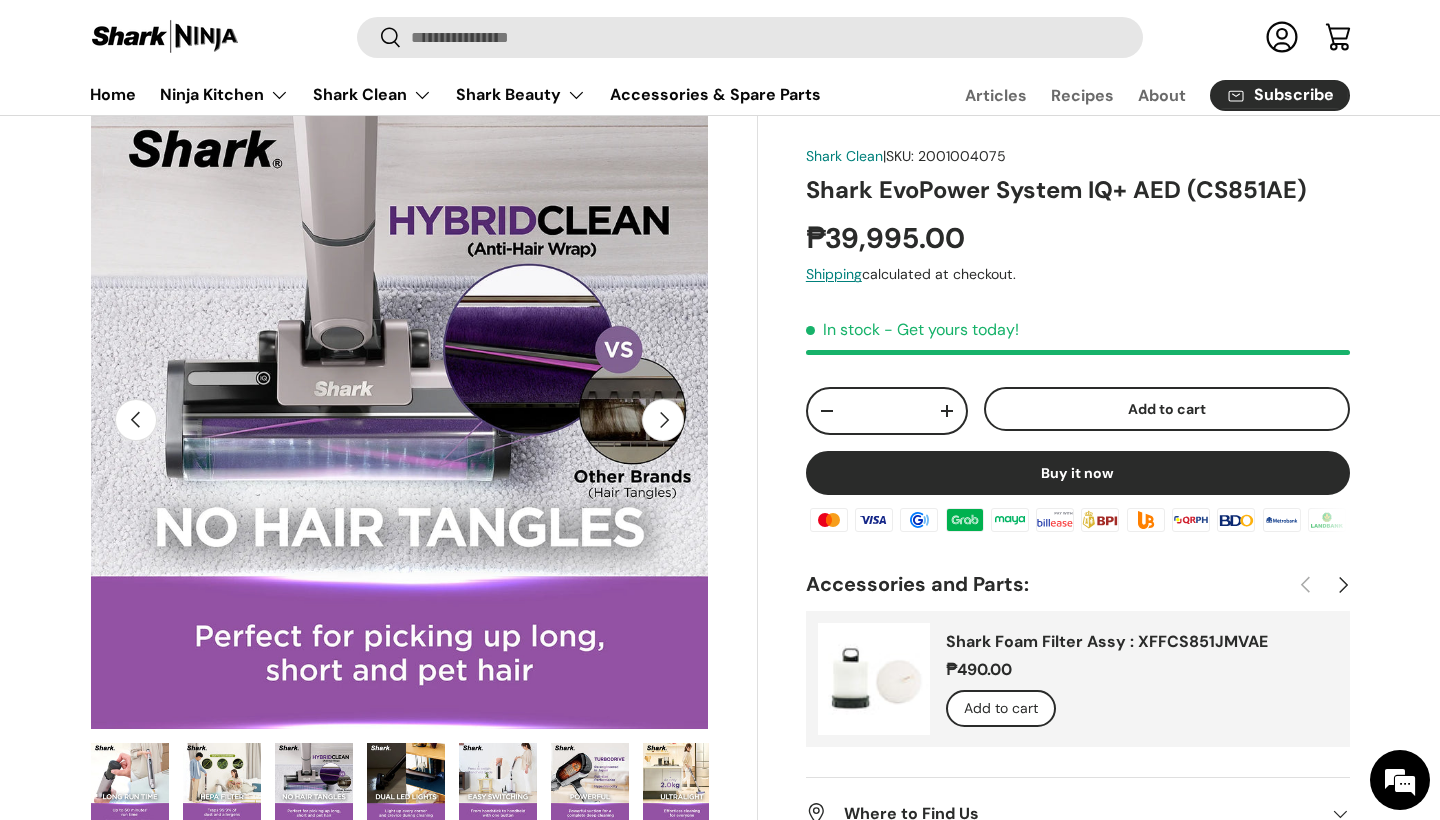 scroll, scrollTop: 0, scrollLeft: 5659, axis: horizontal 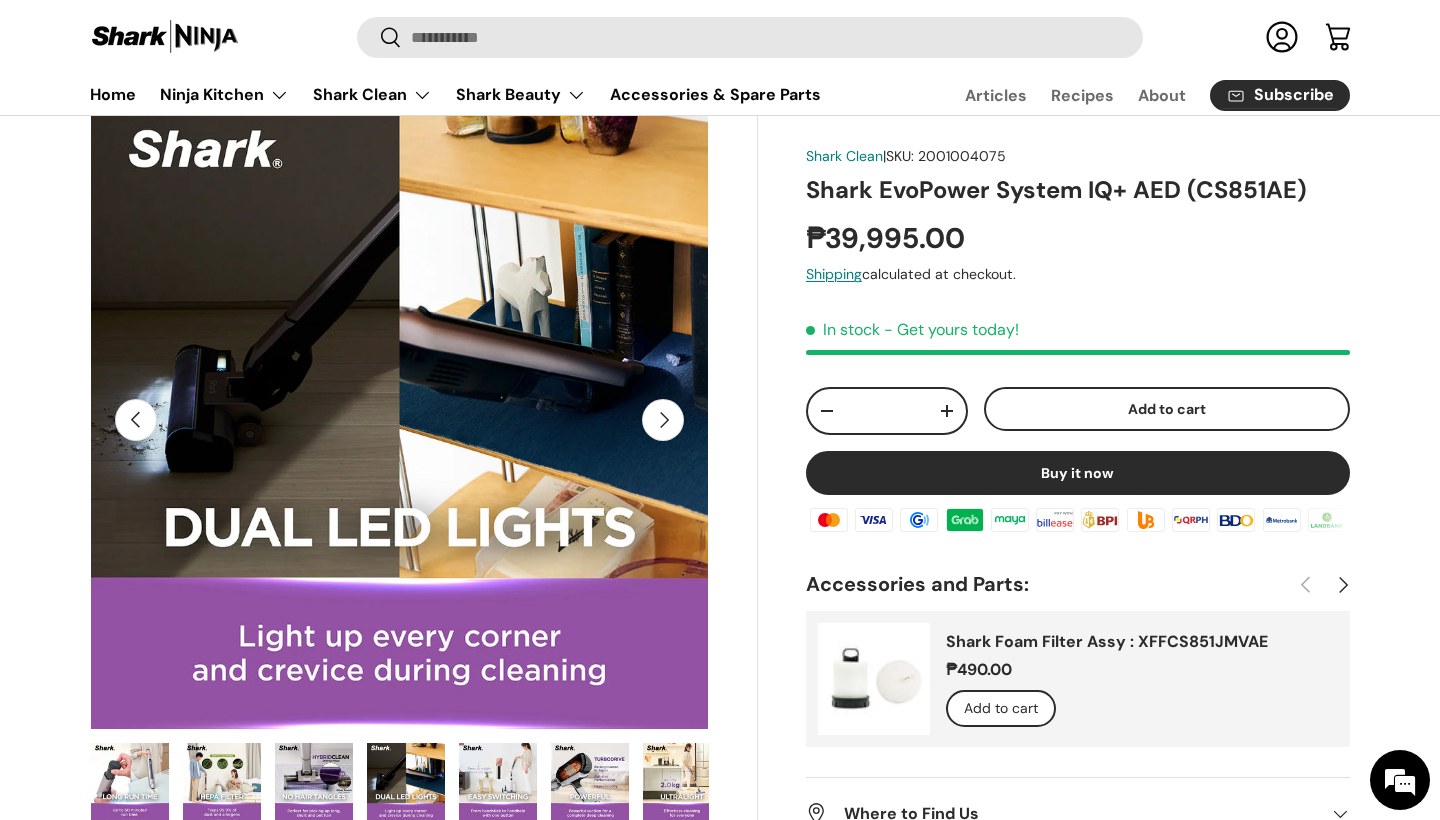 click on "Next" at bounding box center [663, 420] 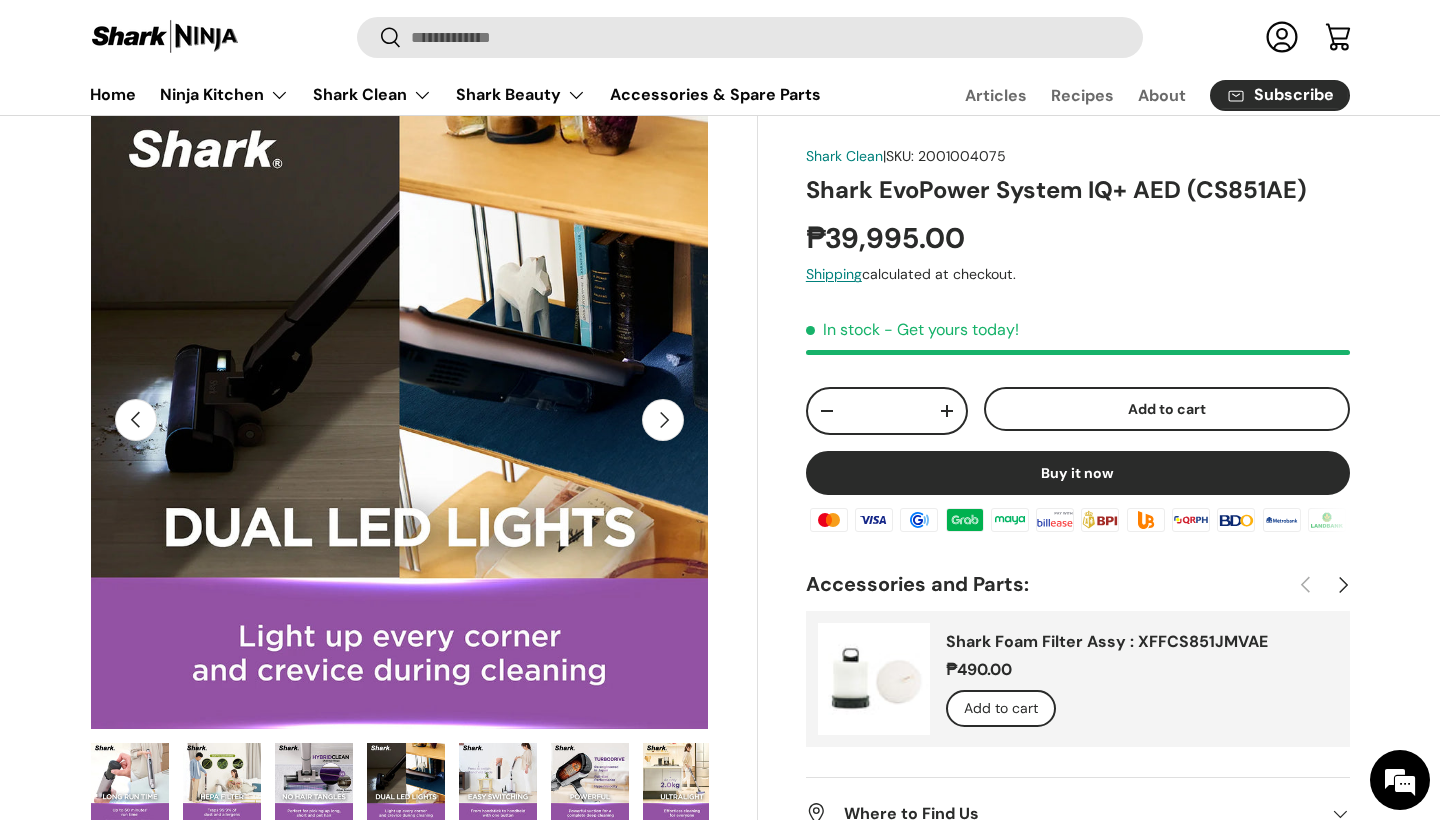 scroll, scrollTop: 0, scrollLeft: 6288, axis: horizontal 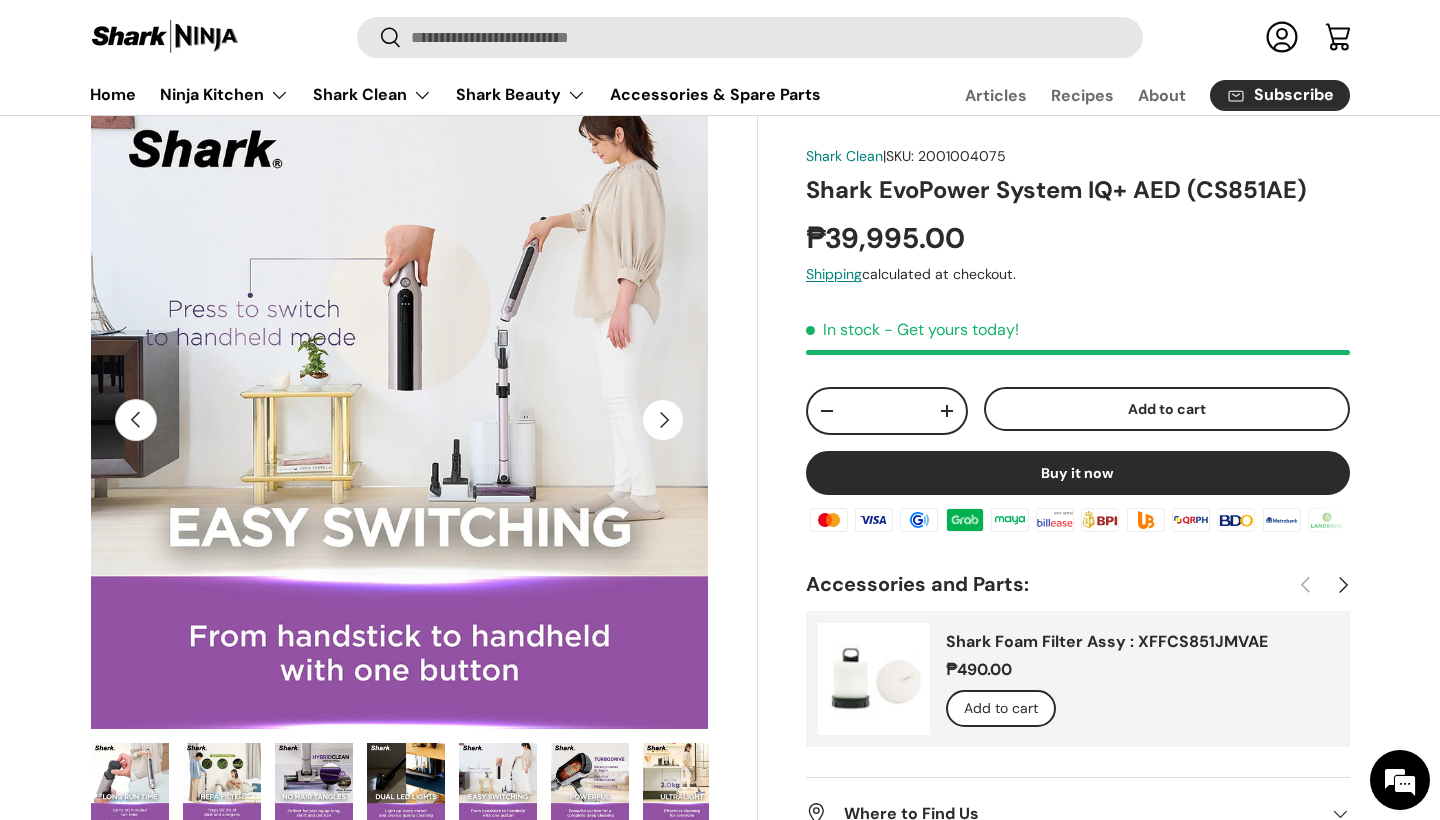 click on "Next" at bounding box center (663, 420) 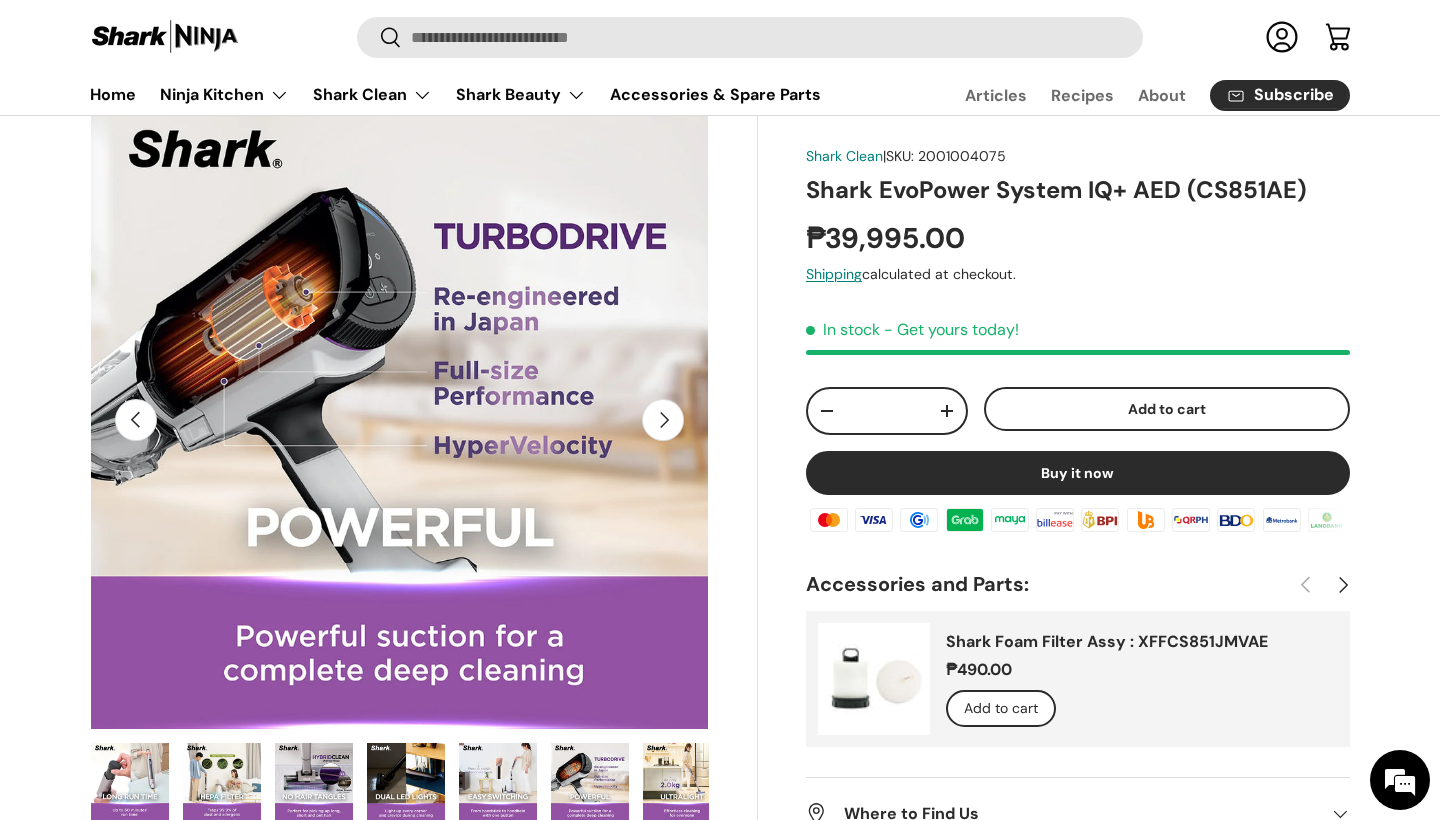 click on "Next" at bounding box center (663, 420) 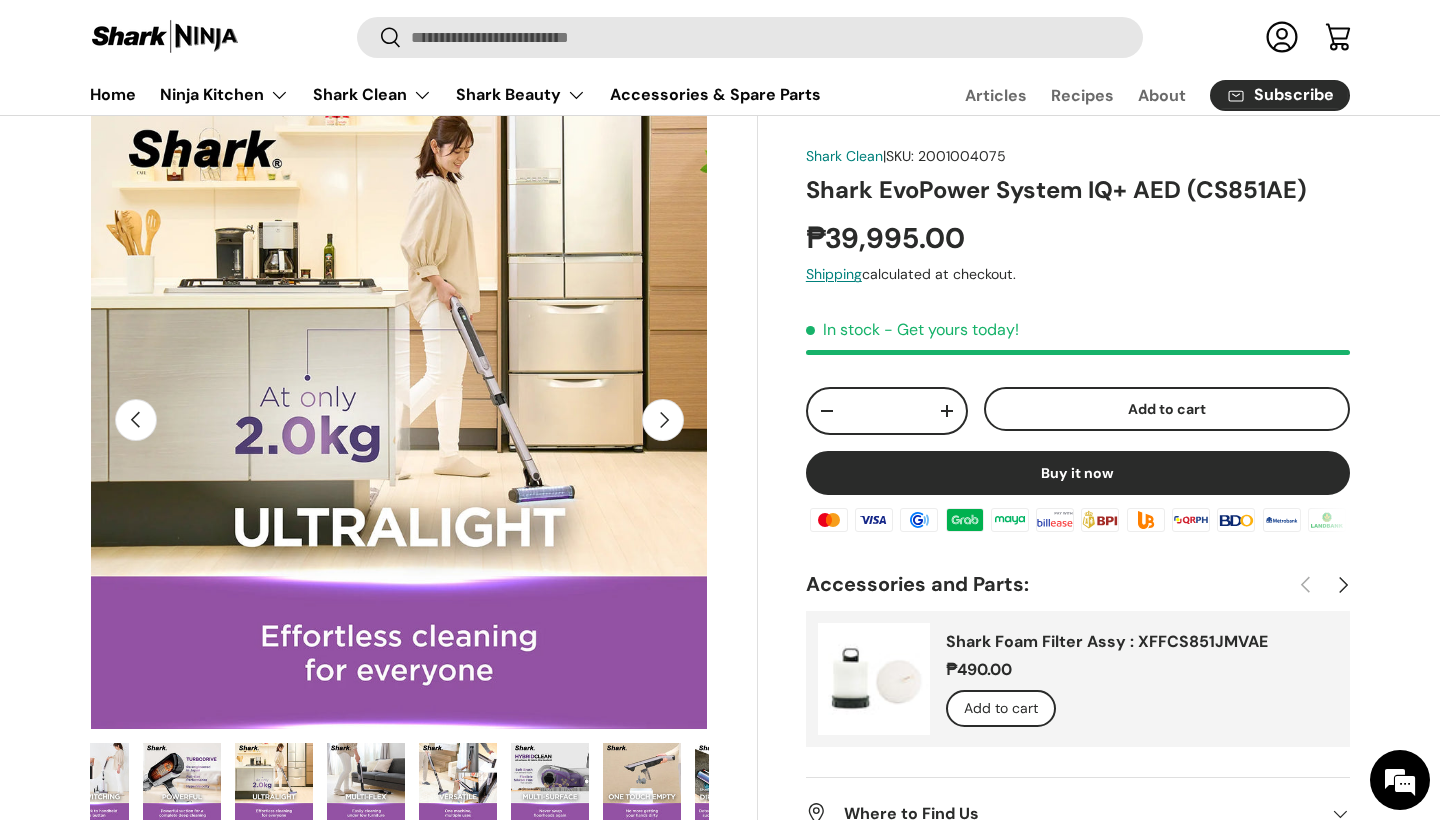 scroll, scrollTop: 0, scrollLeft: 1025, axis: horizontal 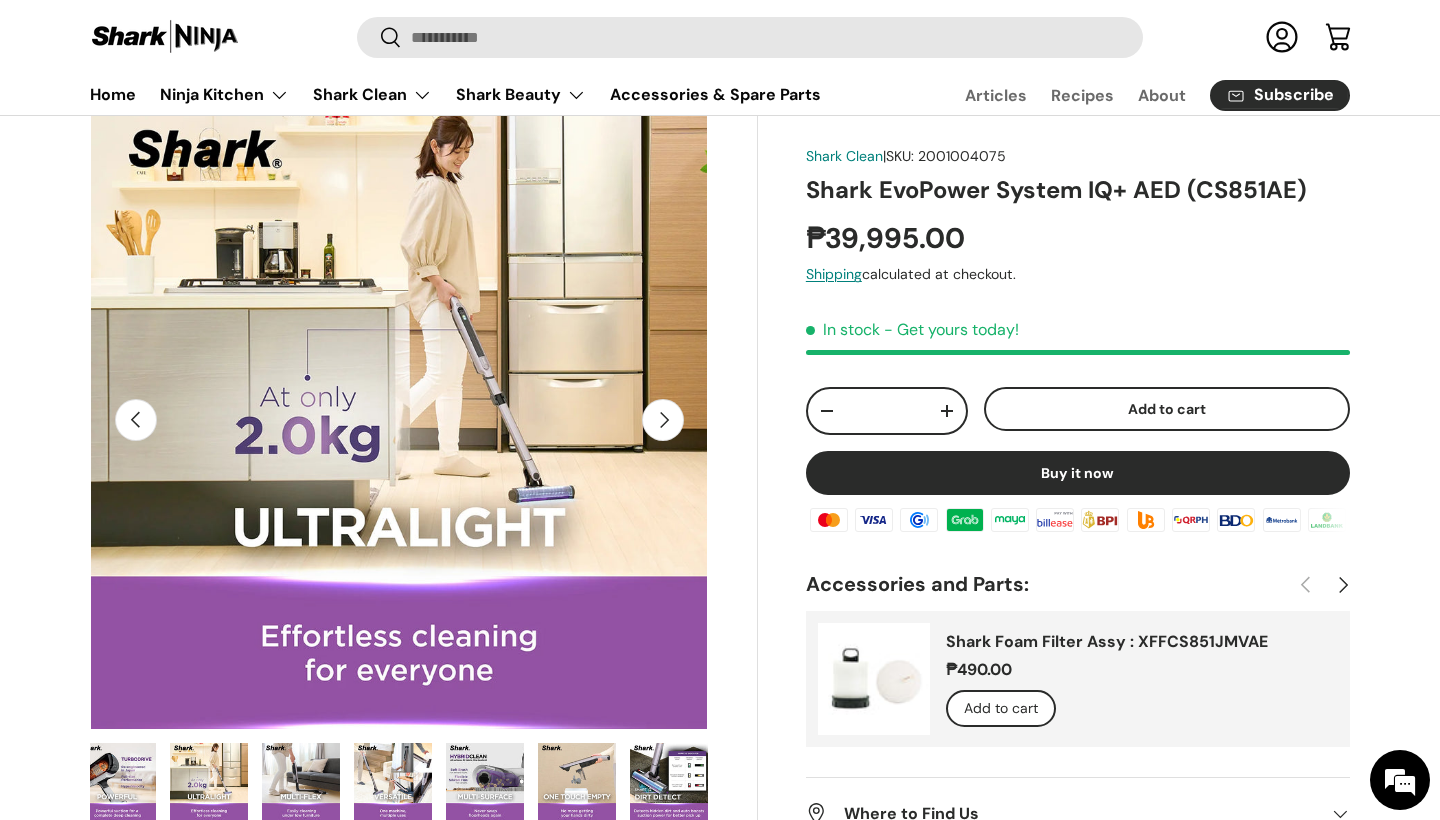 click on "Next" at bounding box center (663, 420) 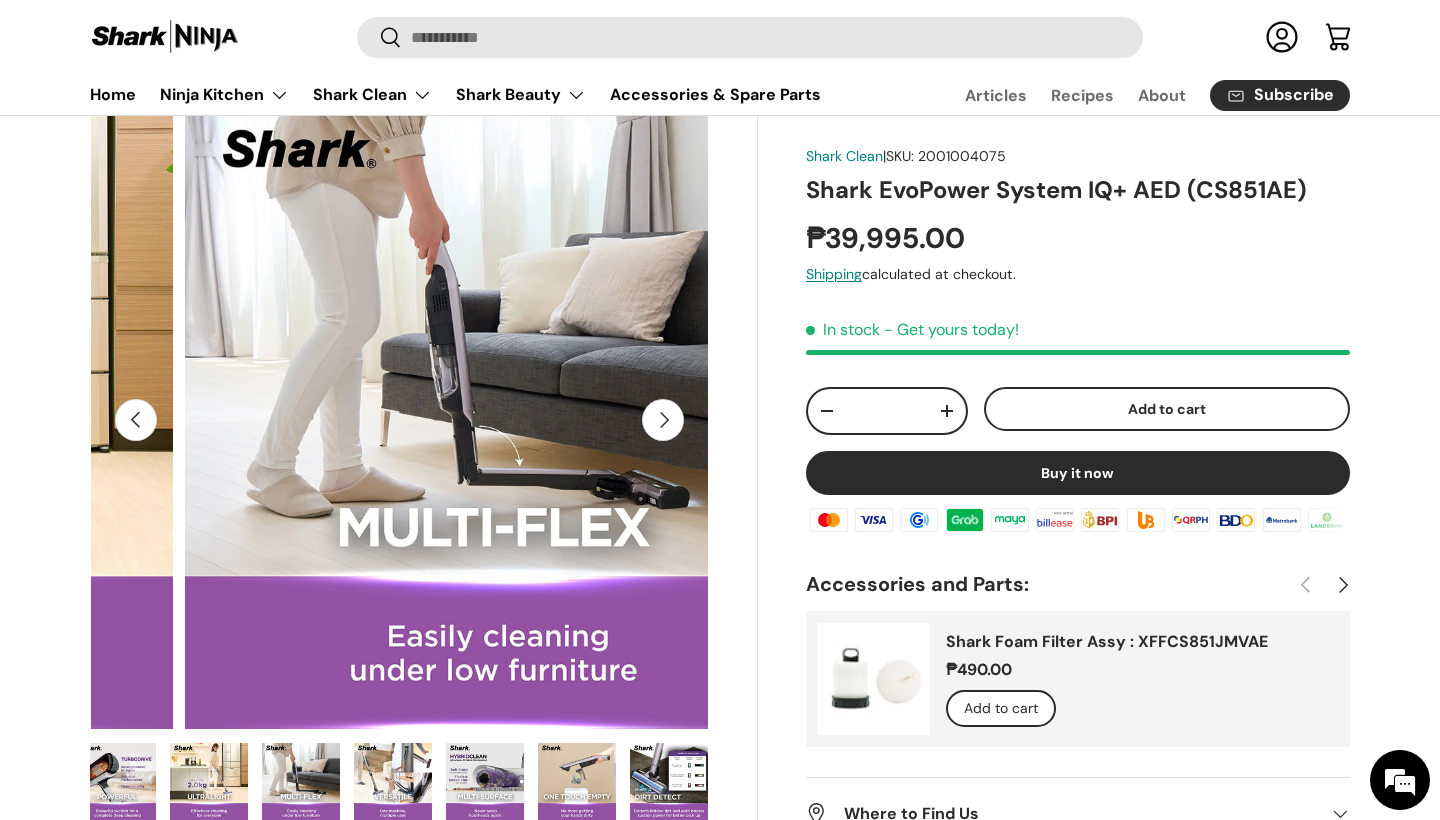 scroll, scrollTop: 0, scrollLeft: 8174, axis: horizontal 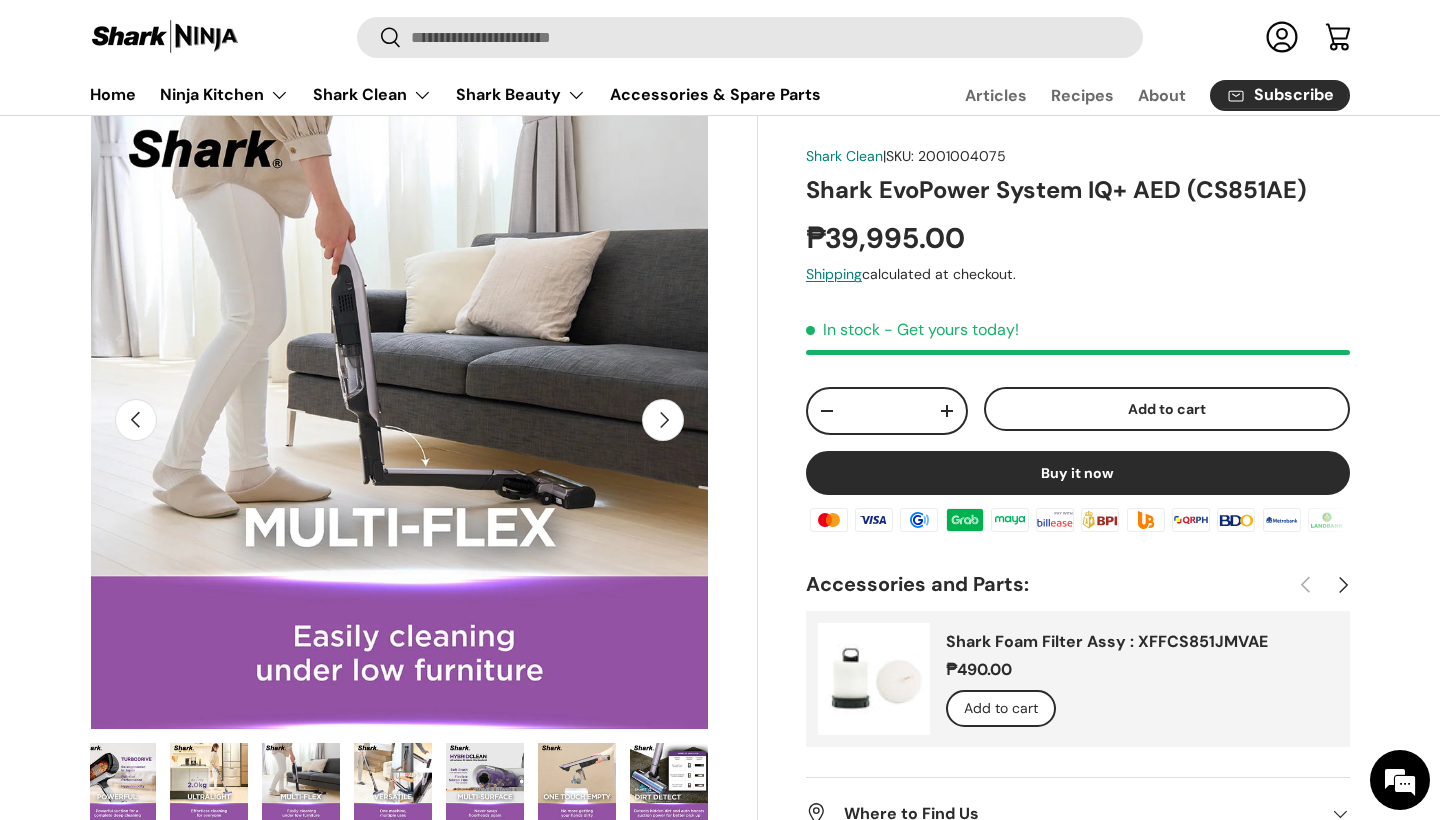 click on "Next" at bounding box center [663, 420] 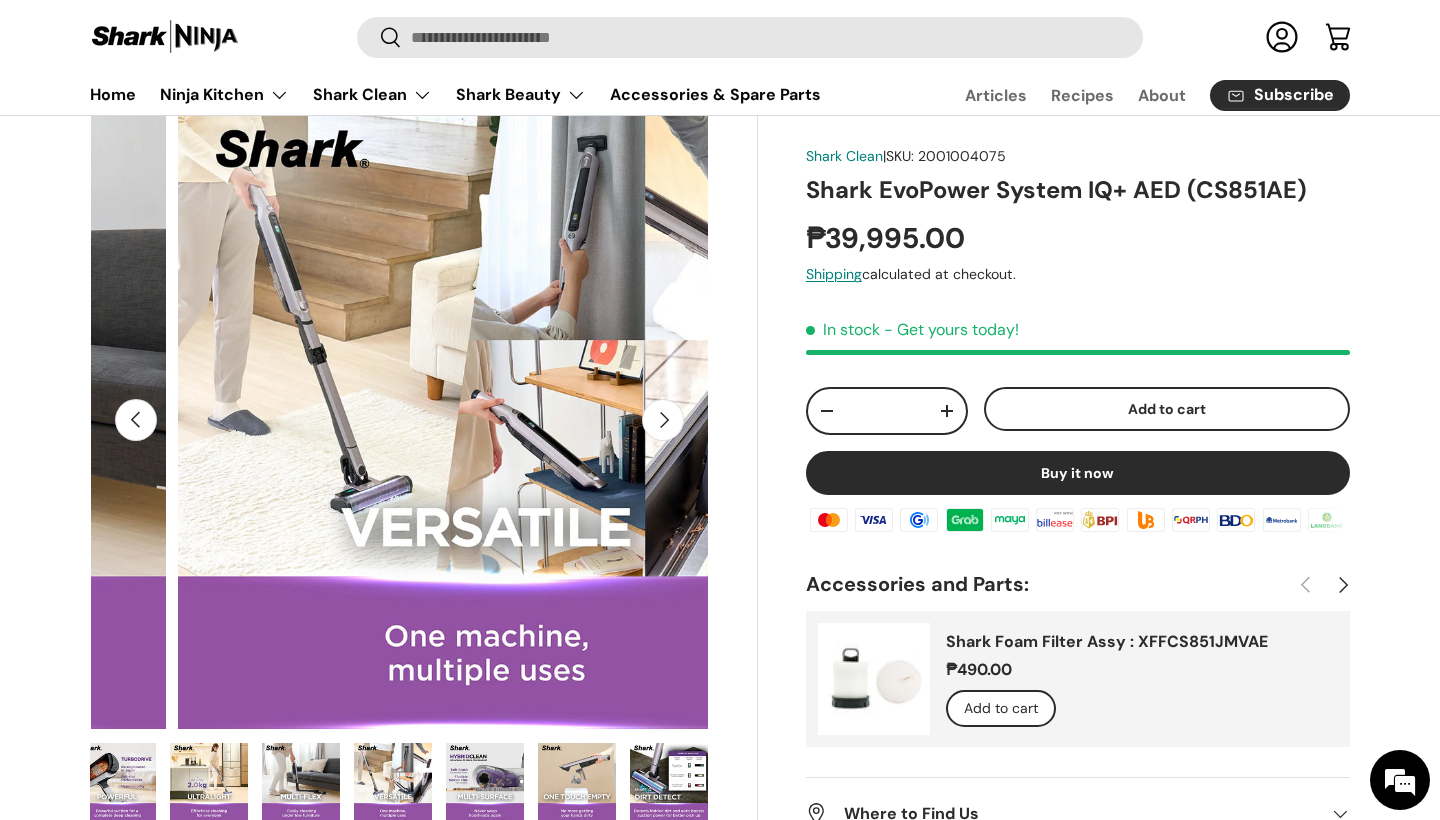 scroll, scrollTop: 0, scrollLeft: 8803, axis: horizontal 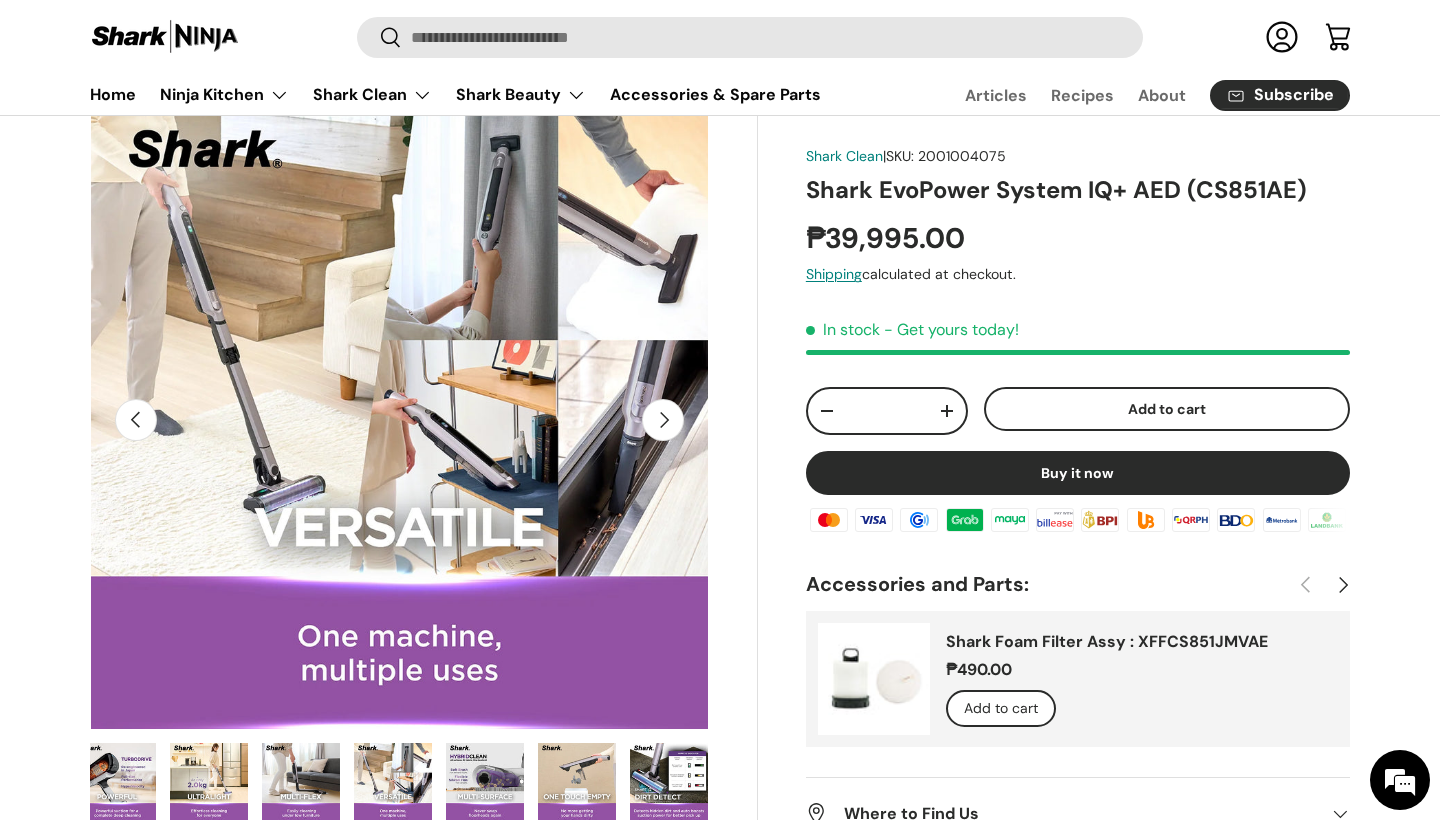 click on "Next" at bounding box center [663, 420] 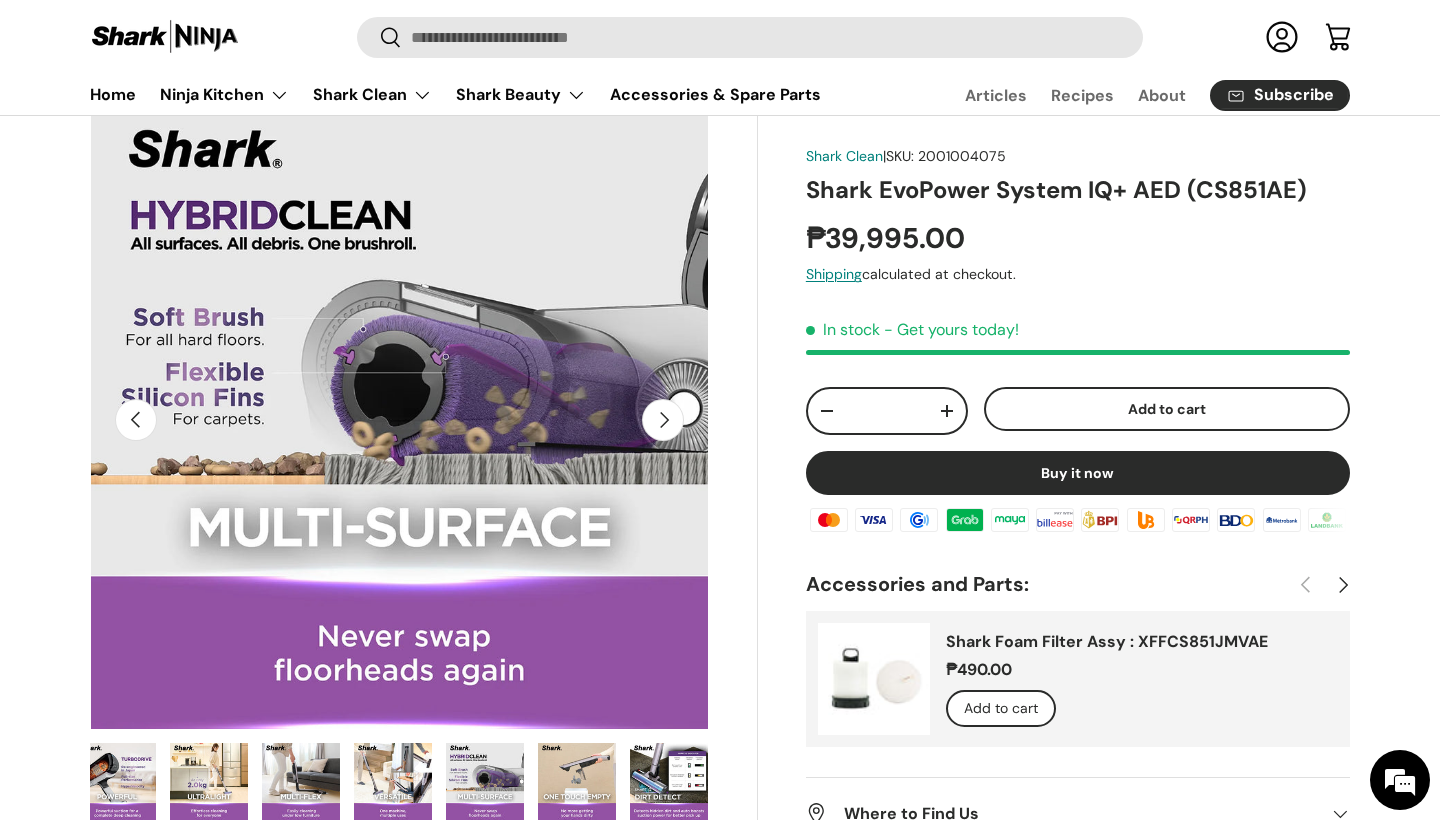 click on "Next" at bounding box center [663, 420] 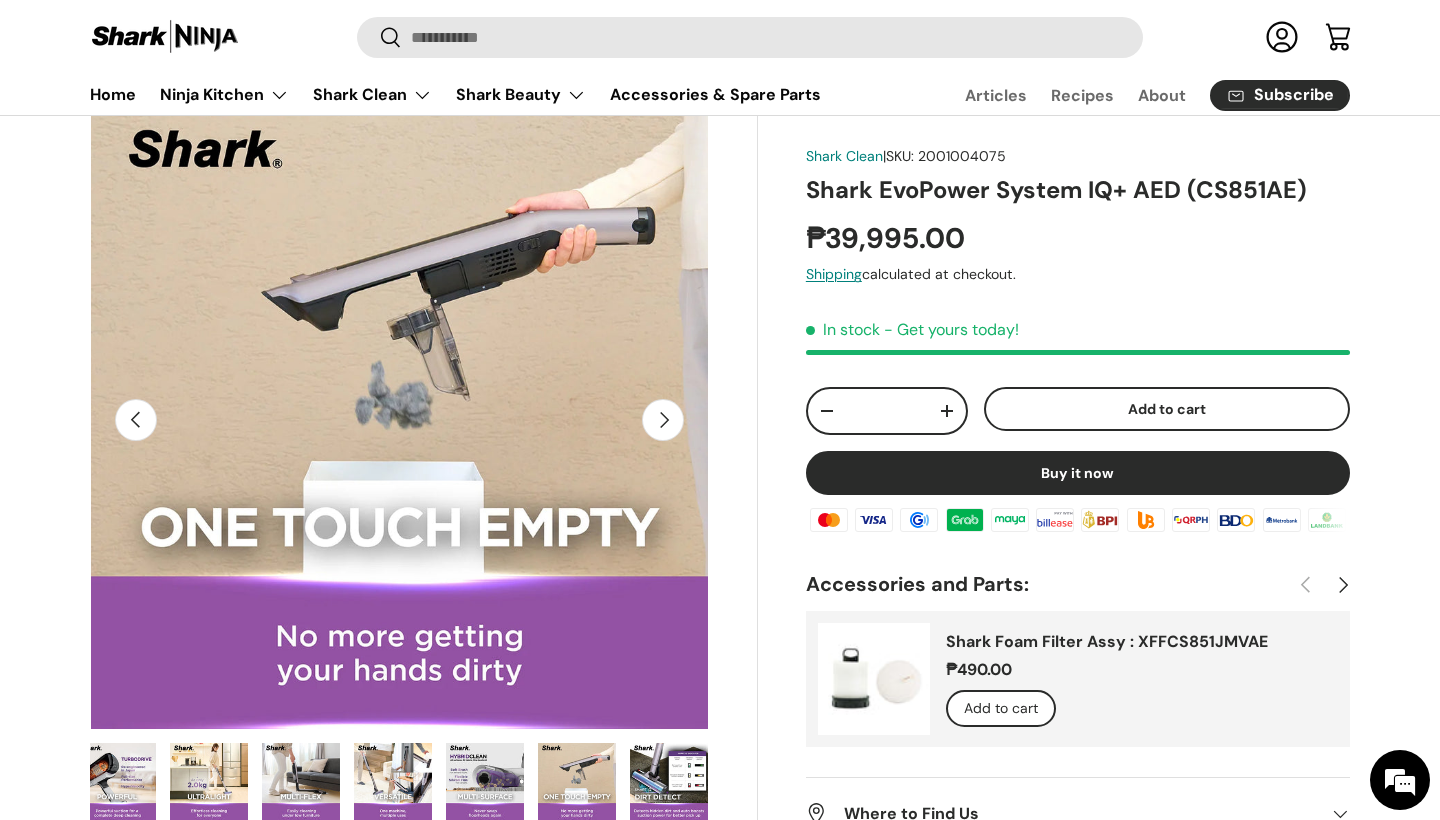 click on "Next" at bounding box center [663, 420] 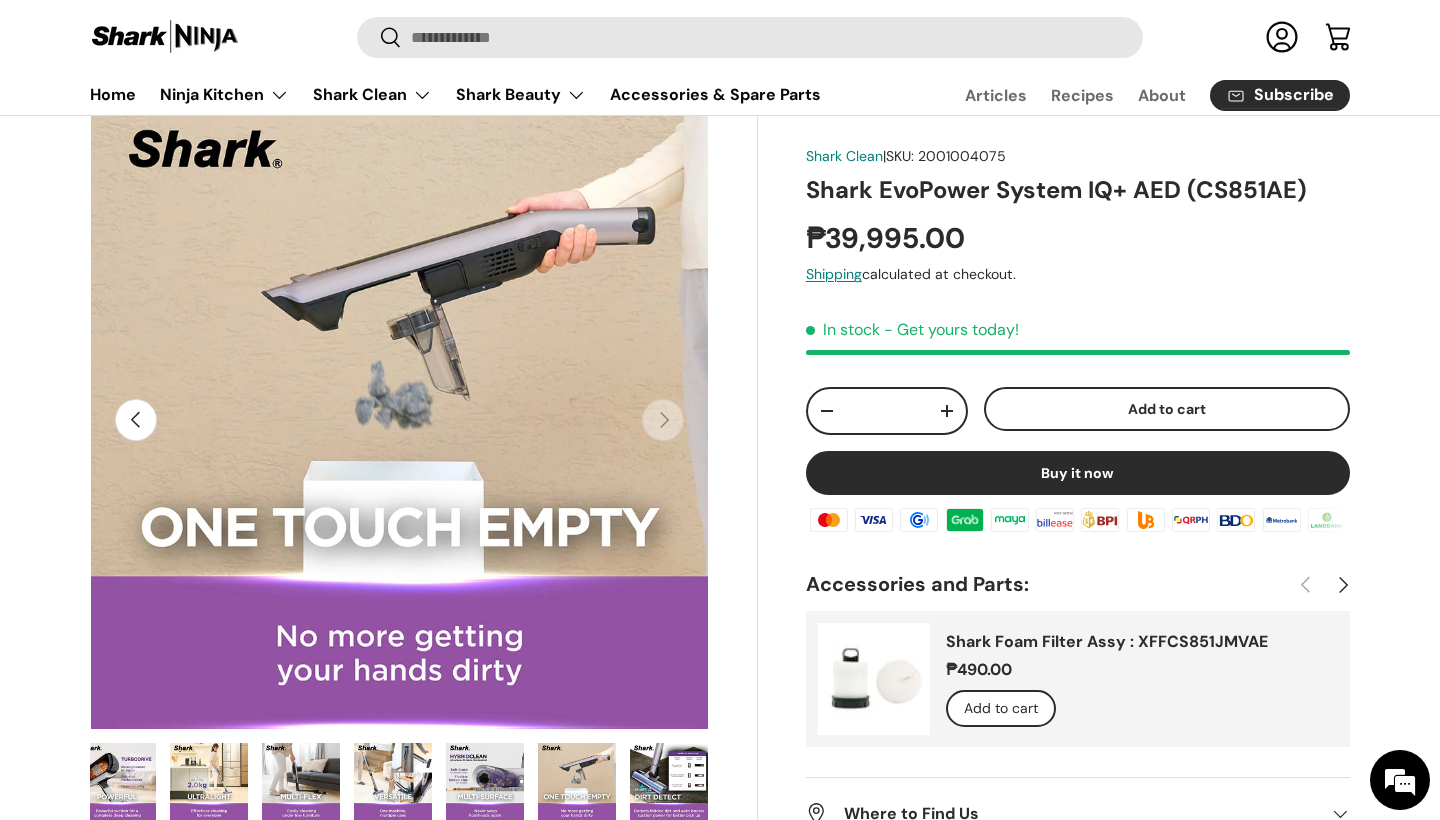 scroll, scrollTop: 0, scrollLeft: 10689, axis: horizontal 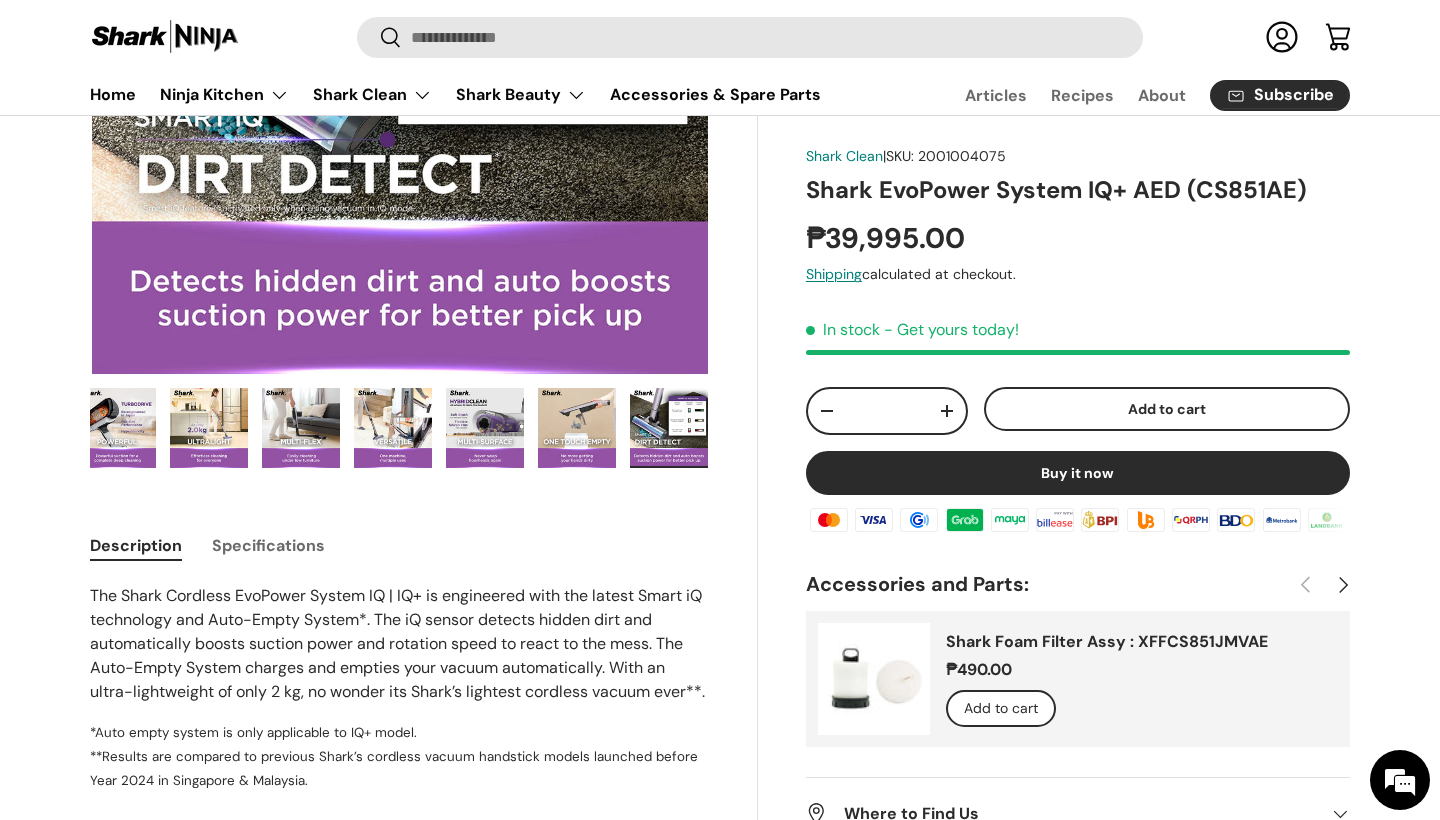 click on "Specifications" at bounding box center (268, 545) 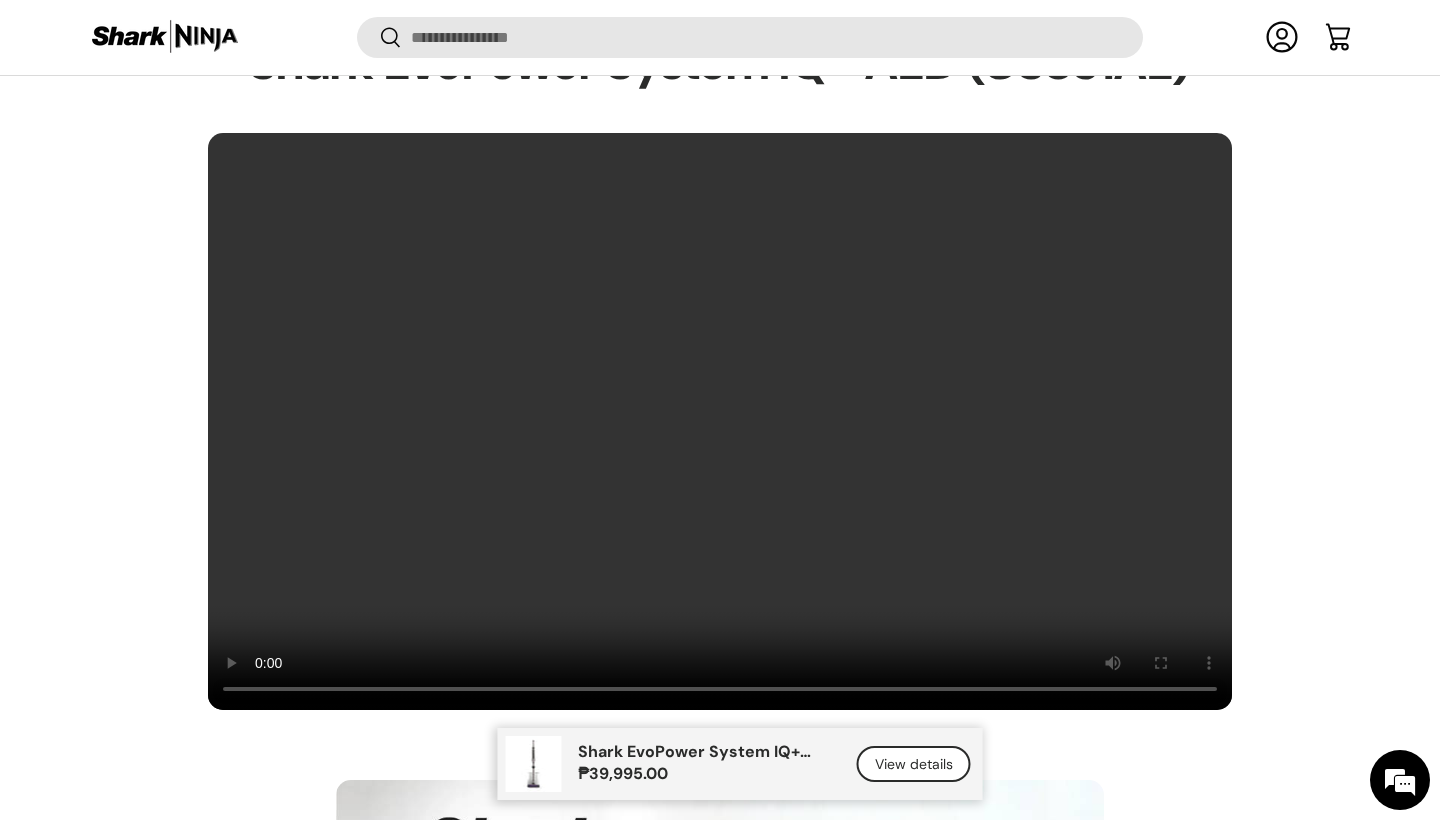 scroll, scrollTop: 1879, scrollLeft: 0, axis: vertical 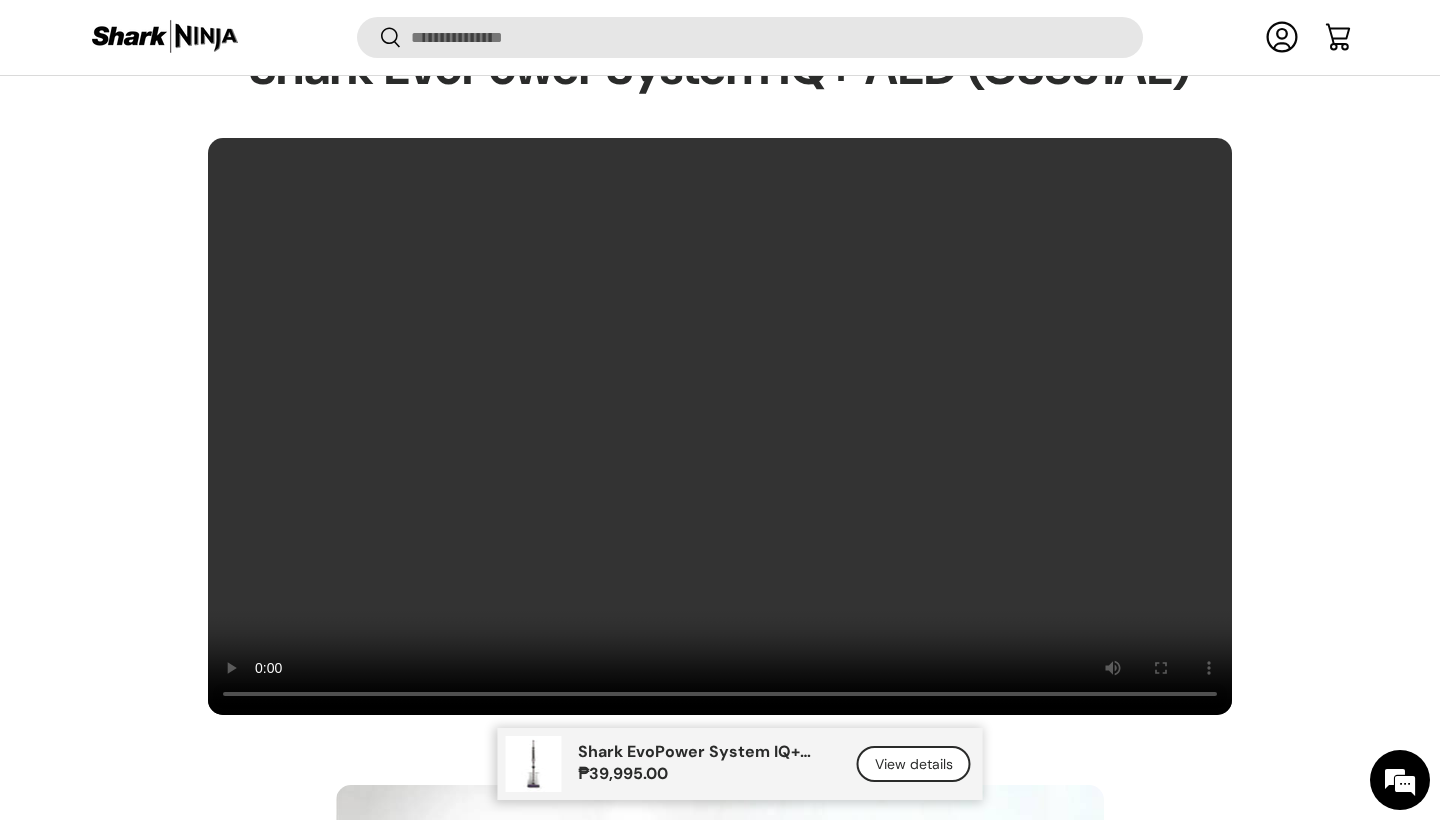 click at bounding box center [720, 426] 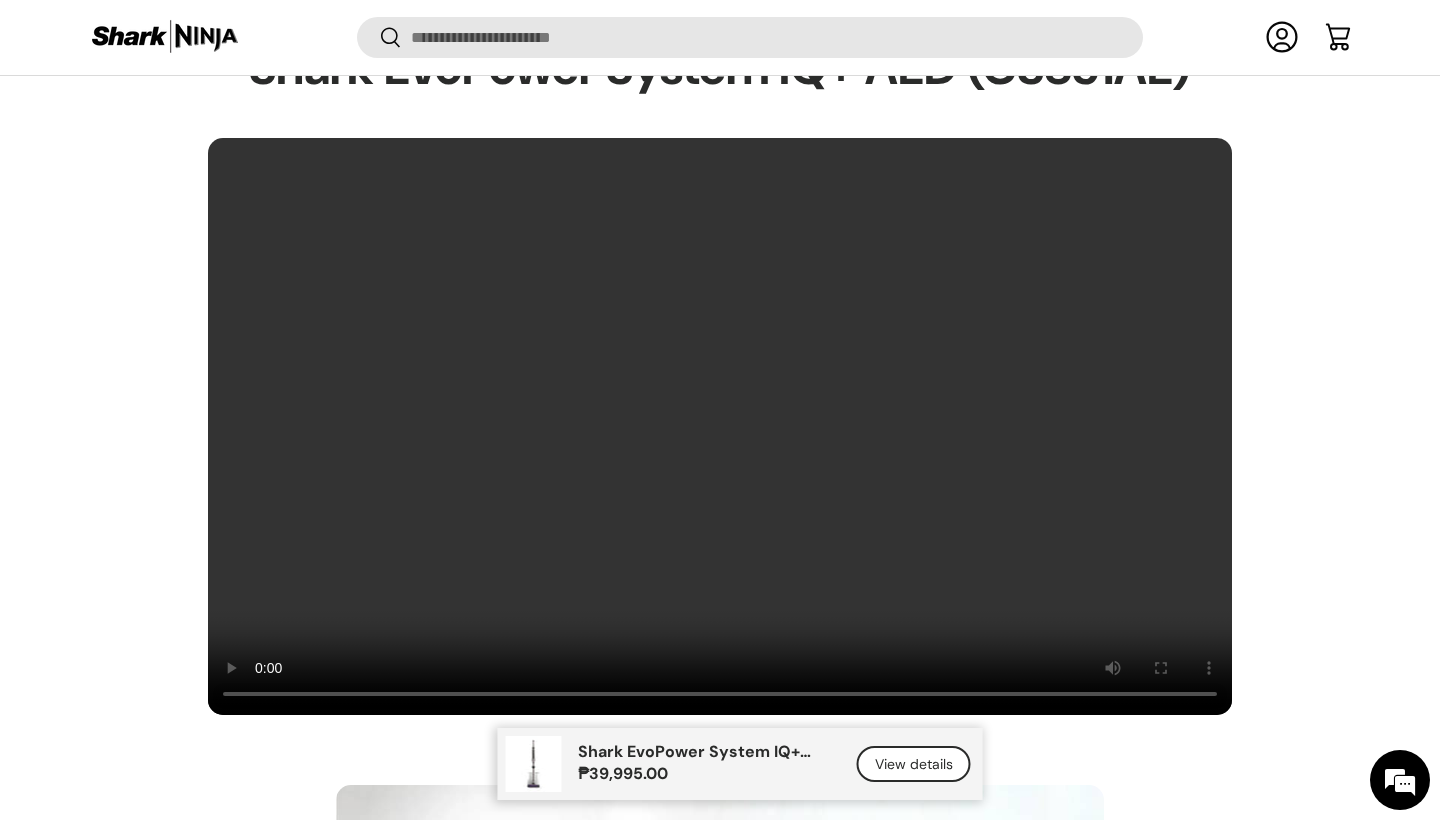 click at bounding box center [720, 426] 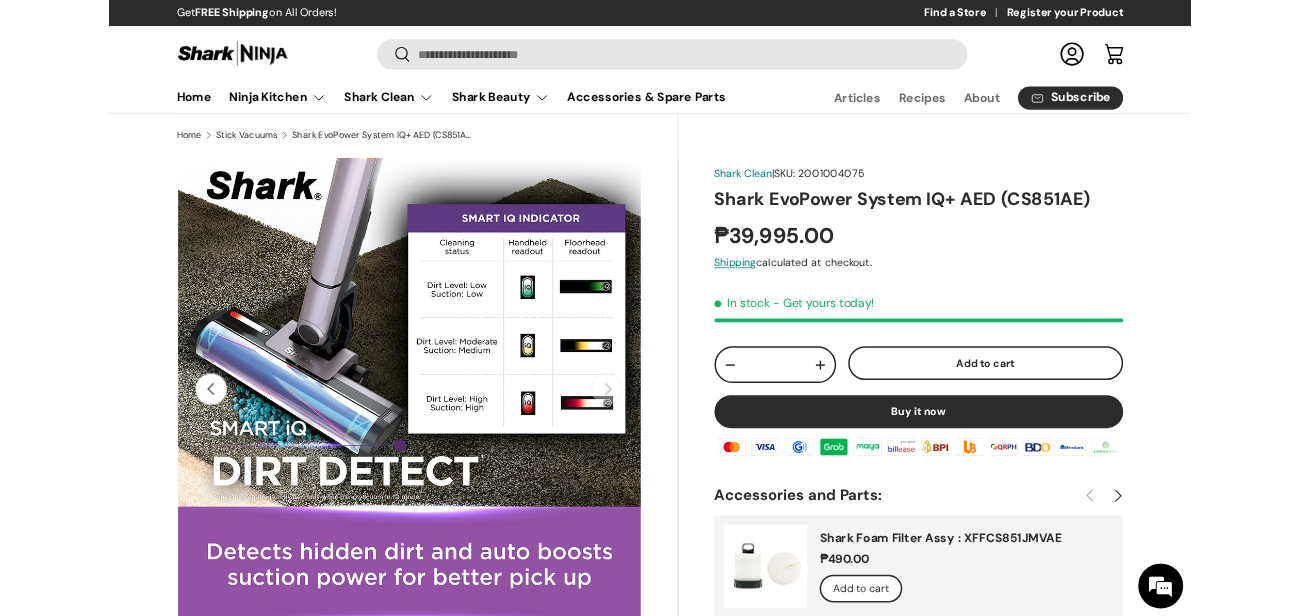 scroll, scrollTop: 0, scrollLeft: 0, axis: both 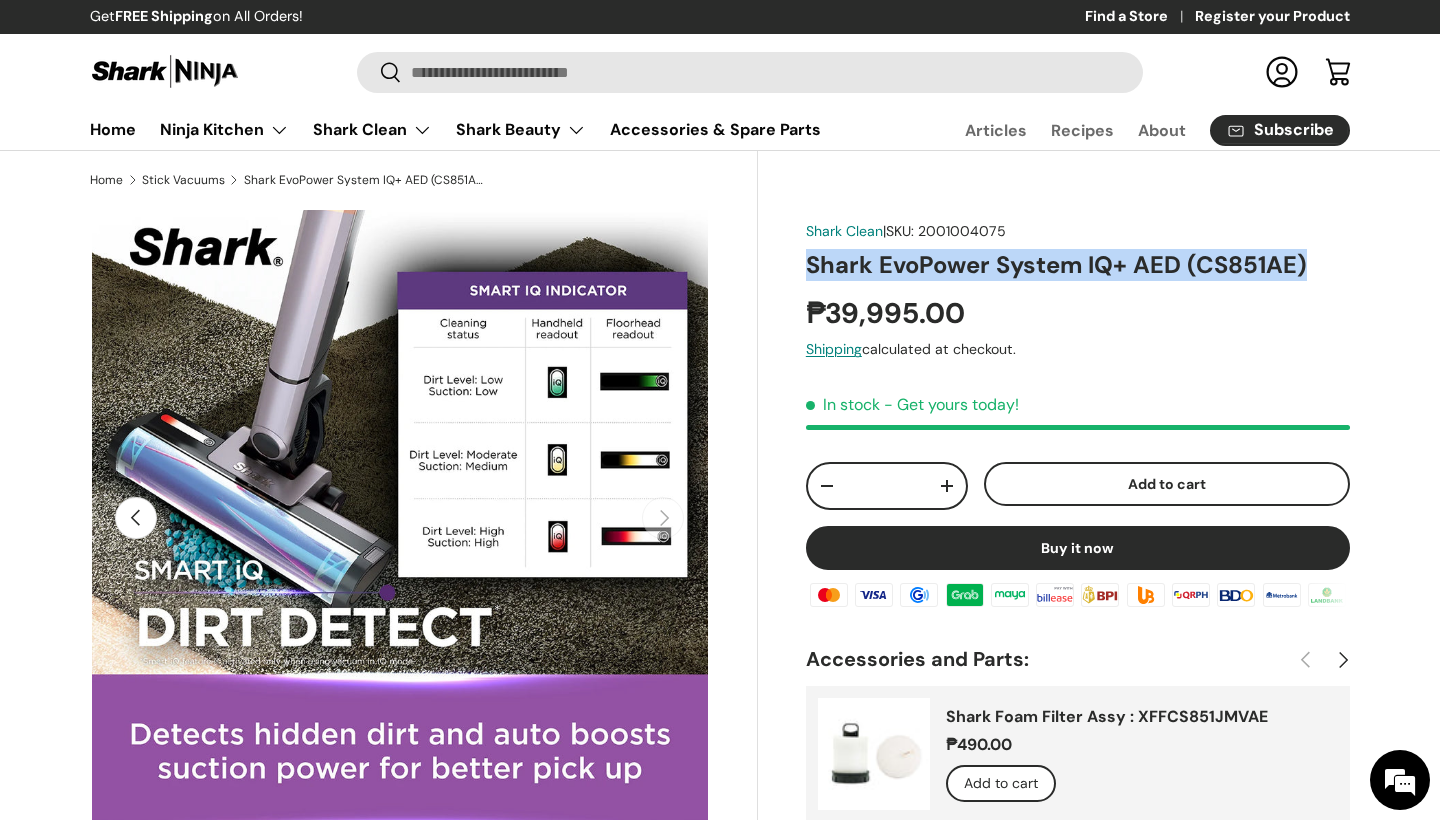 drag, startPoint x: 808, startPoint y: 263, endPoint x: 1306, endPoint y: 264, distance: 498.001 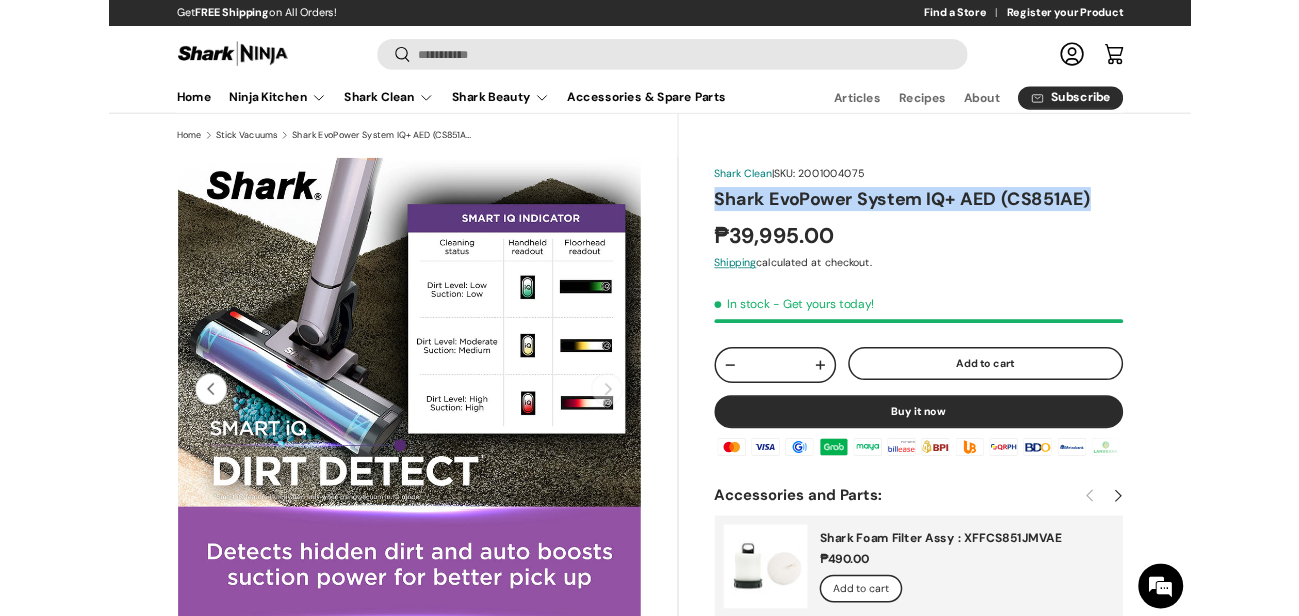 scroll, scrollTop: 0, scrollLeft: 9887, axis: horizontal 